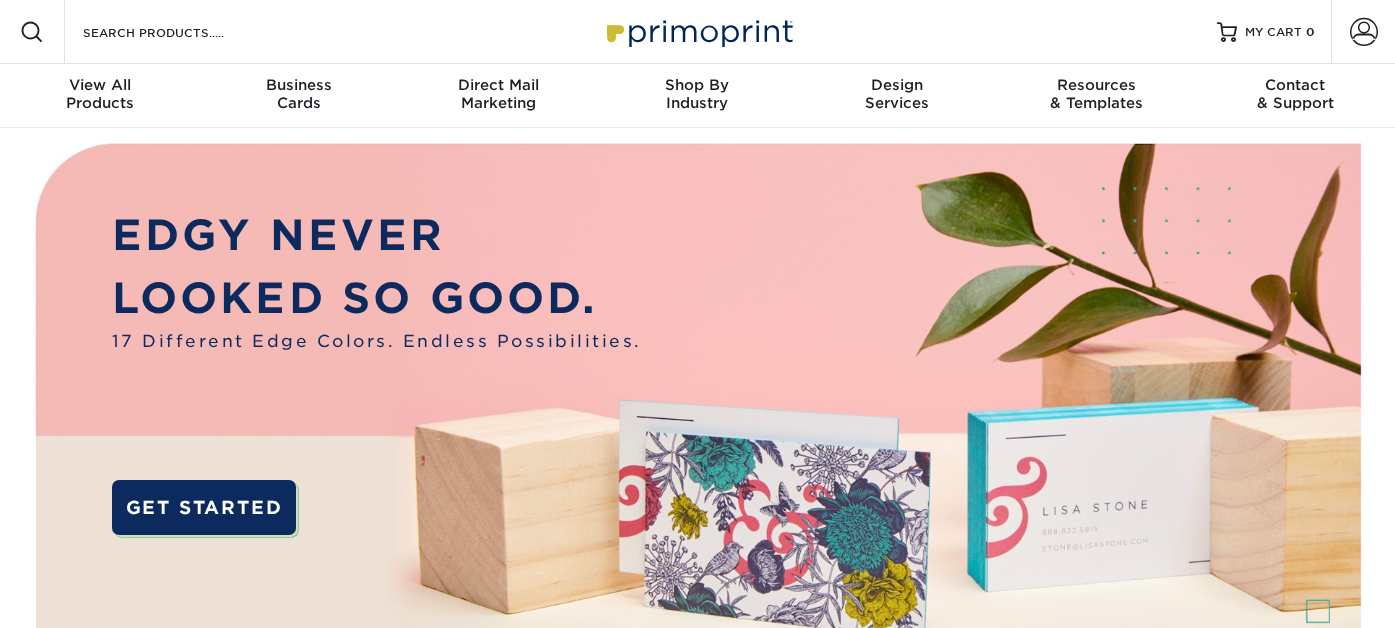 scroll, scrollTop: 0, scrollLeft: 0, axis: both 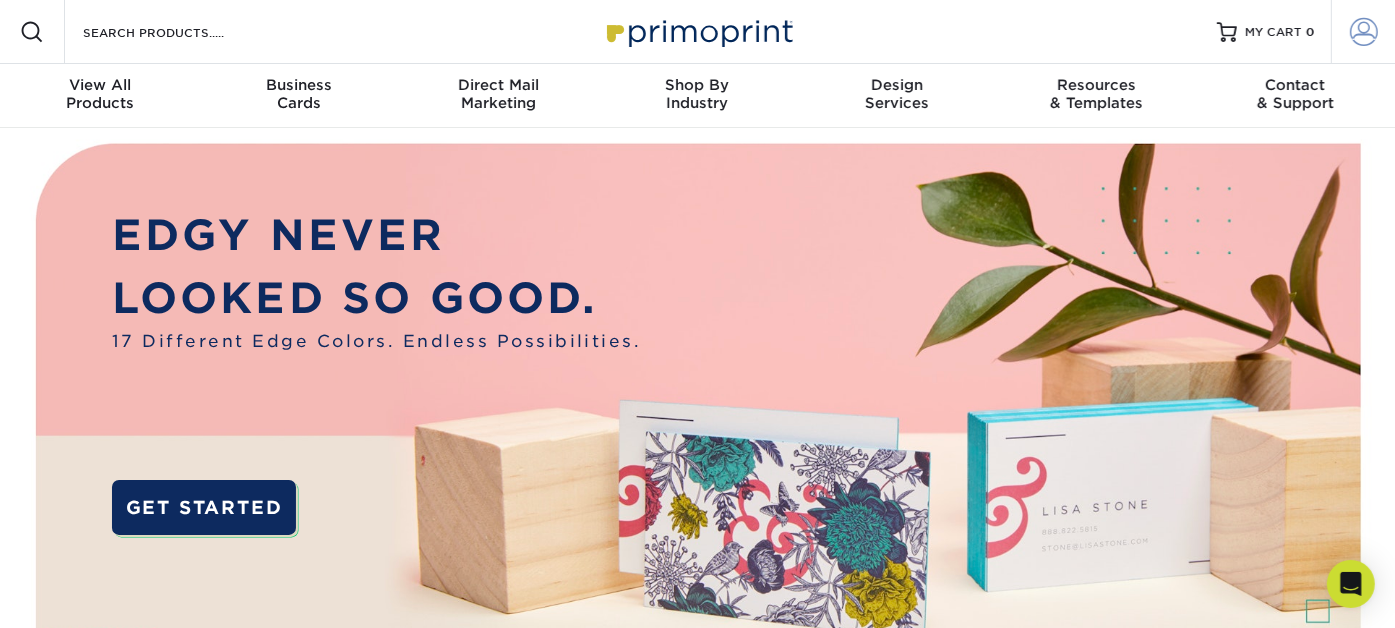 type on "[PERSON_NAME][EMAIL_ADDRESS][DOMAIN_NAME]" 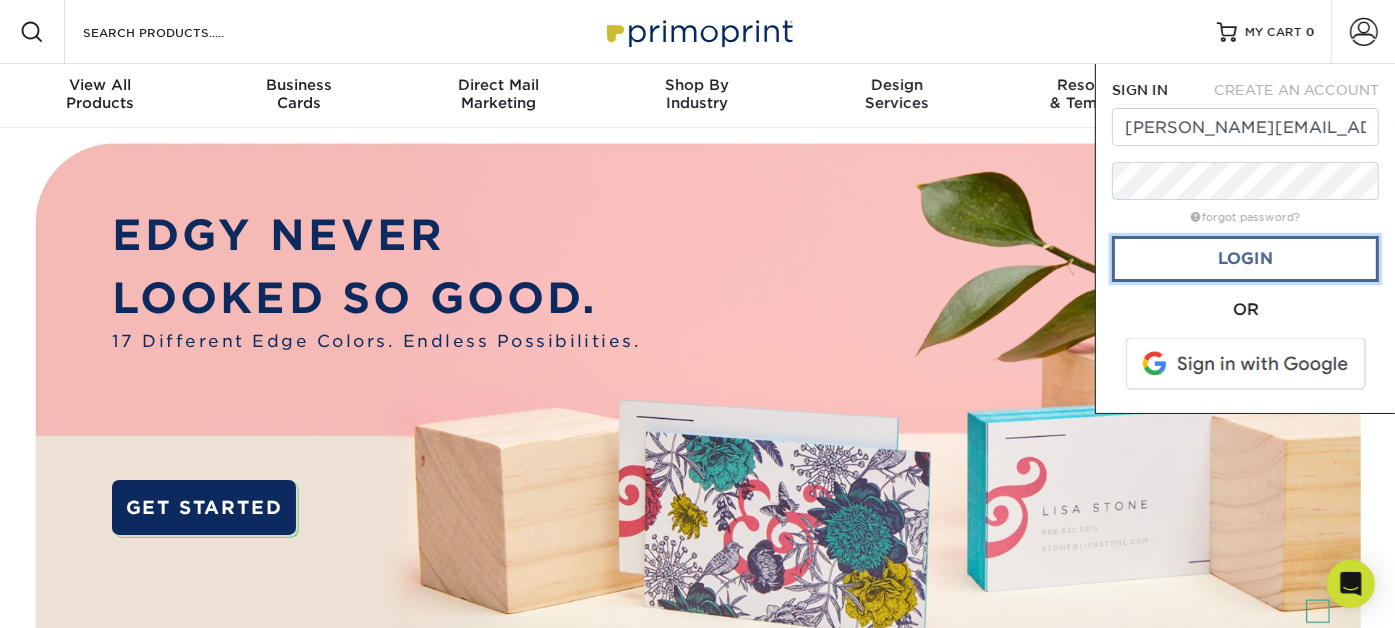 click on "Login" at bounding box center [1245, 259] 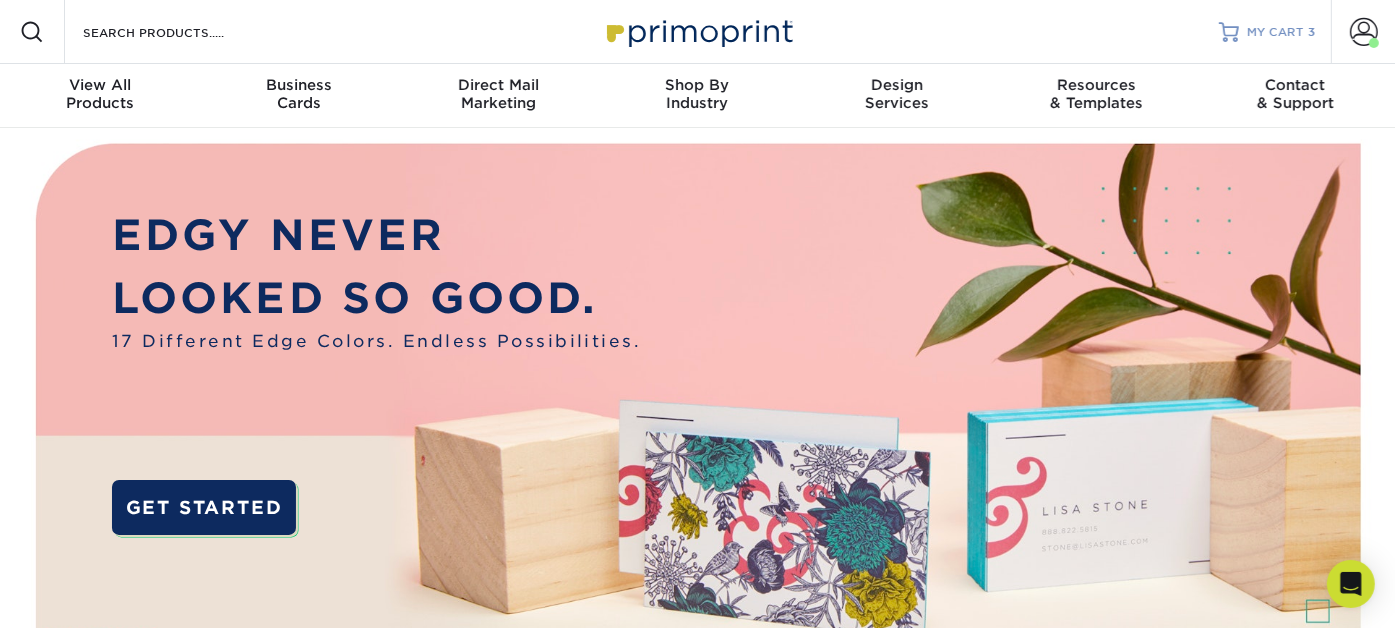 click on "MY CART" at bounding box center (1275, 32) 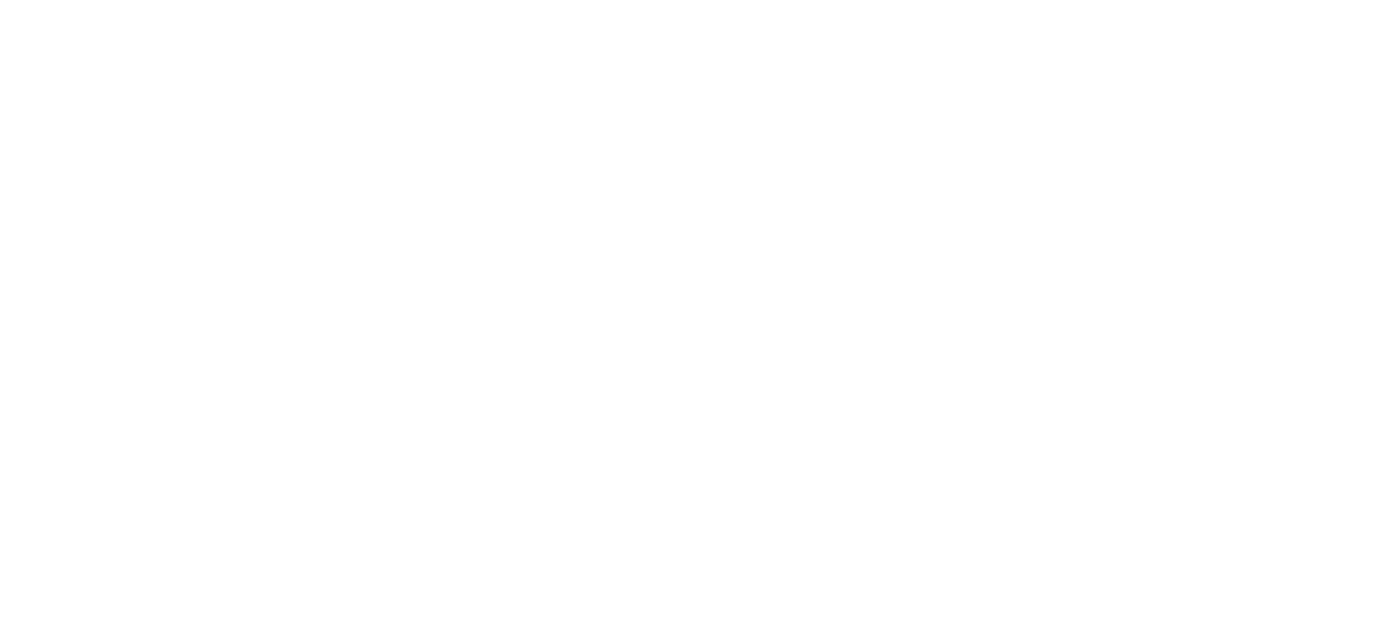 scroll, scrollTop: 0, scrollLeft: 0, axis: both 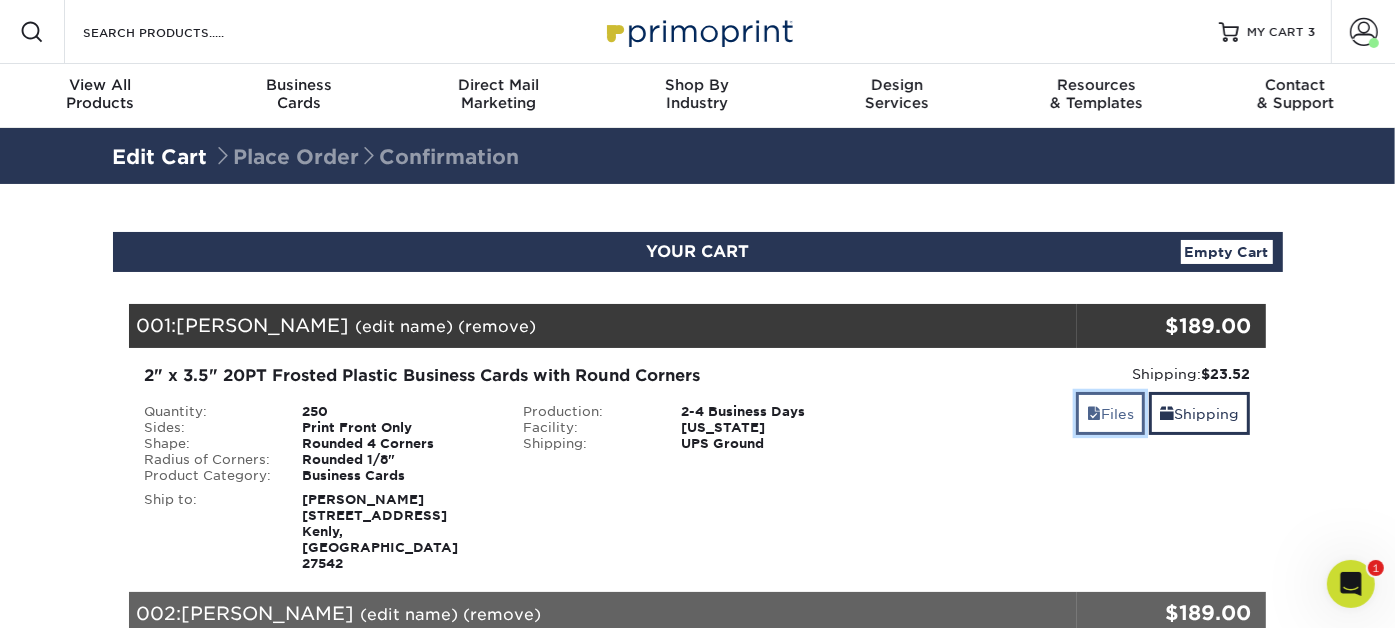 click on "Files" at bounding box center (1110, 413) 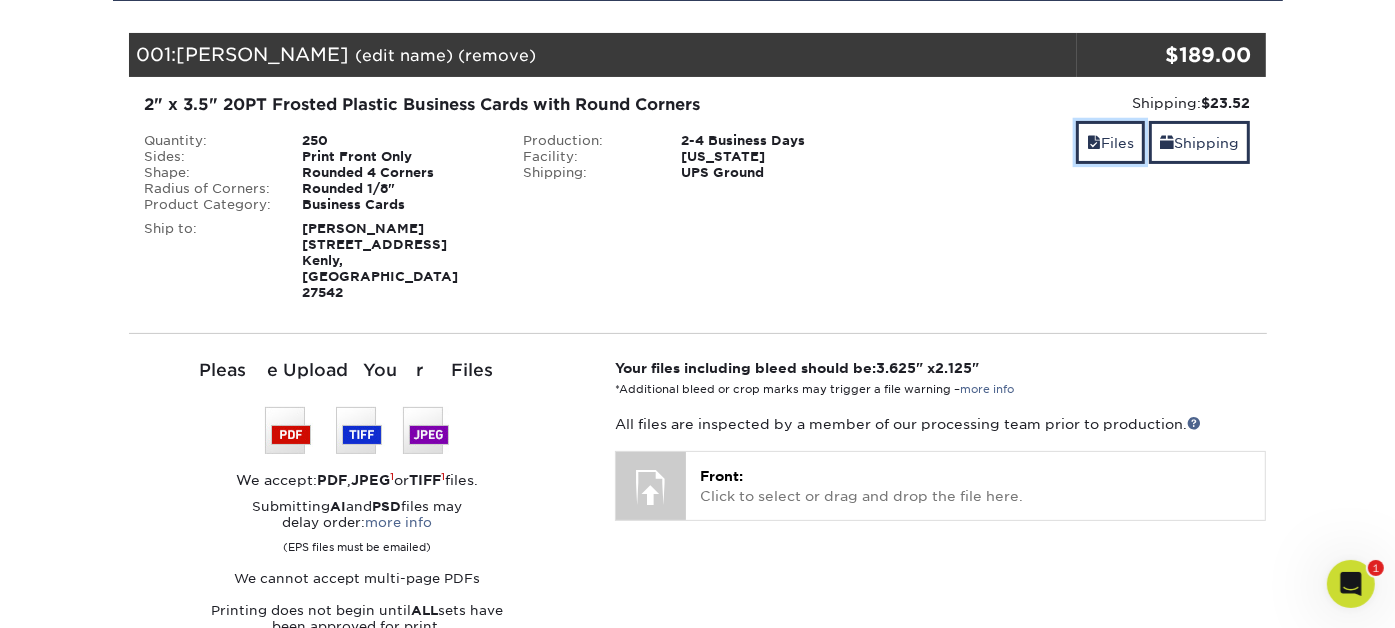 scroll, scrollTop: 273, scrollLeft: 0, axis: vertical 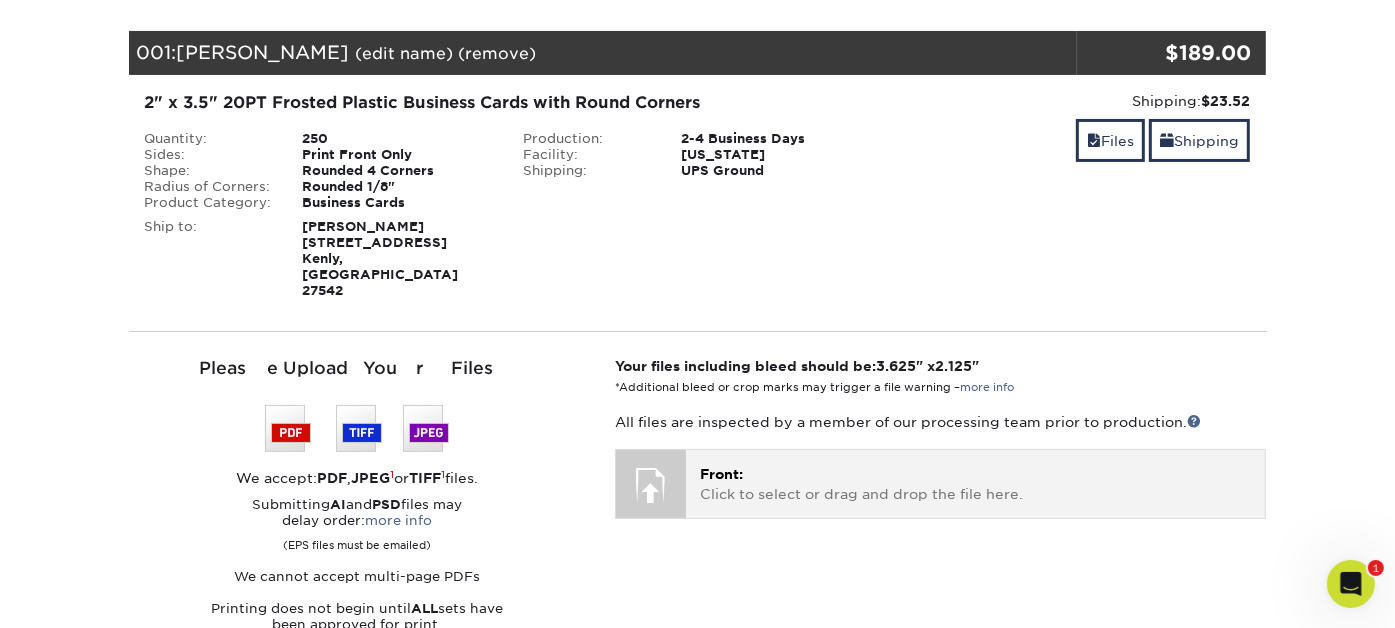 click at bounding box center [651, 485] 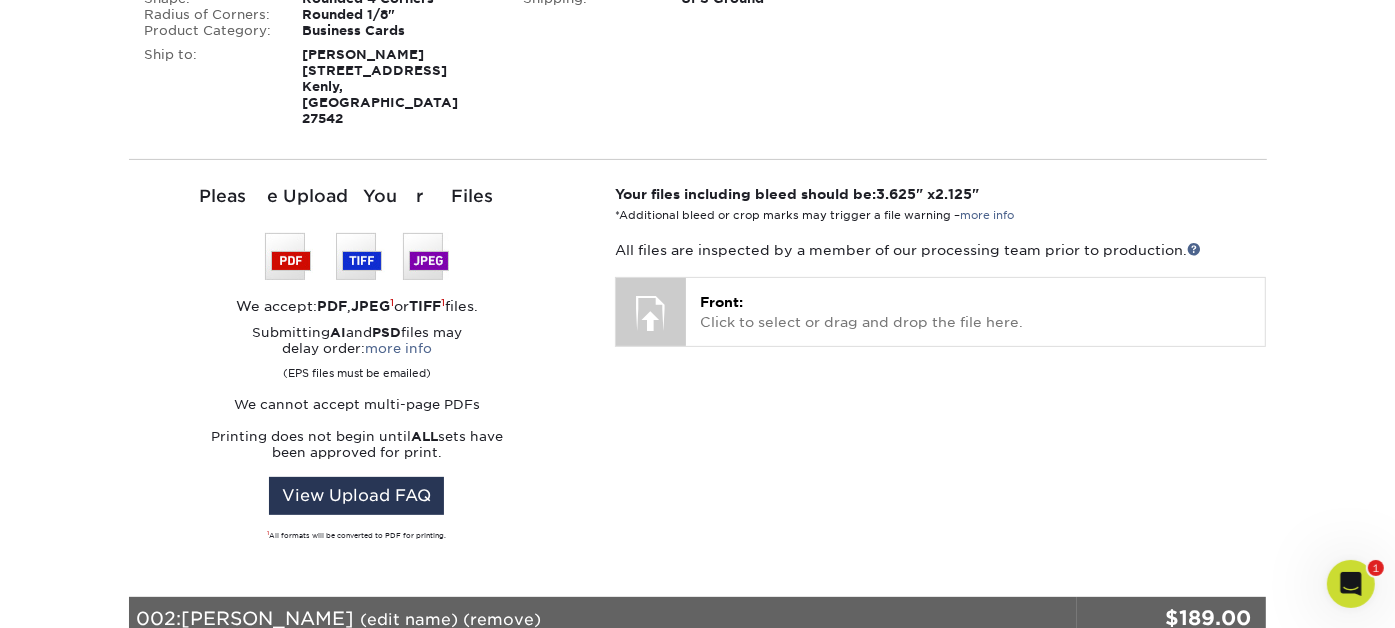 scroll, scrollTop: 445, scrollLeft: 0, axis: vertical 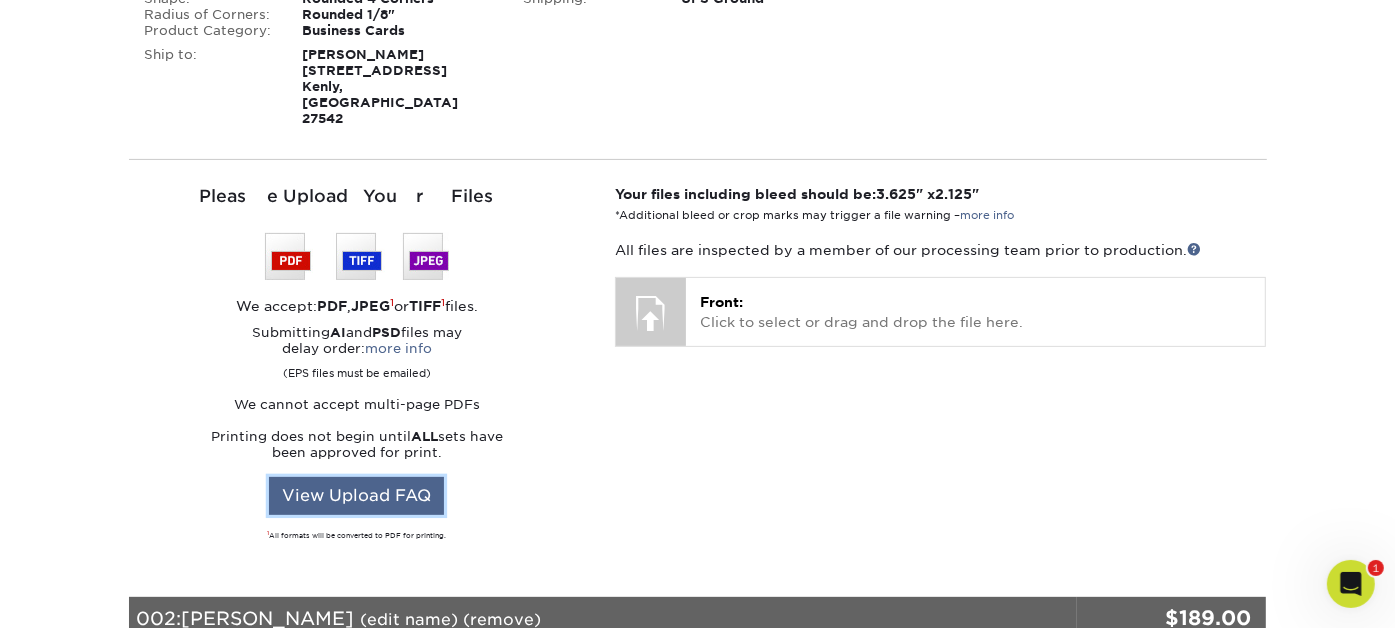 click on "View Upload FAQ" at bounding box center (356, 496) 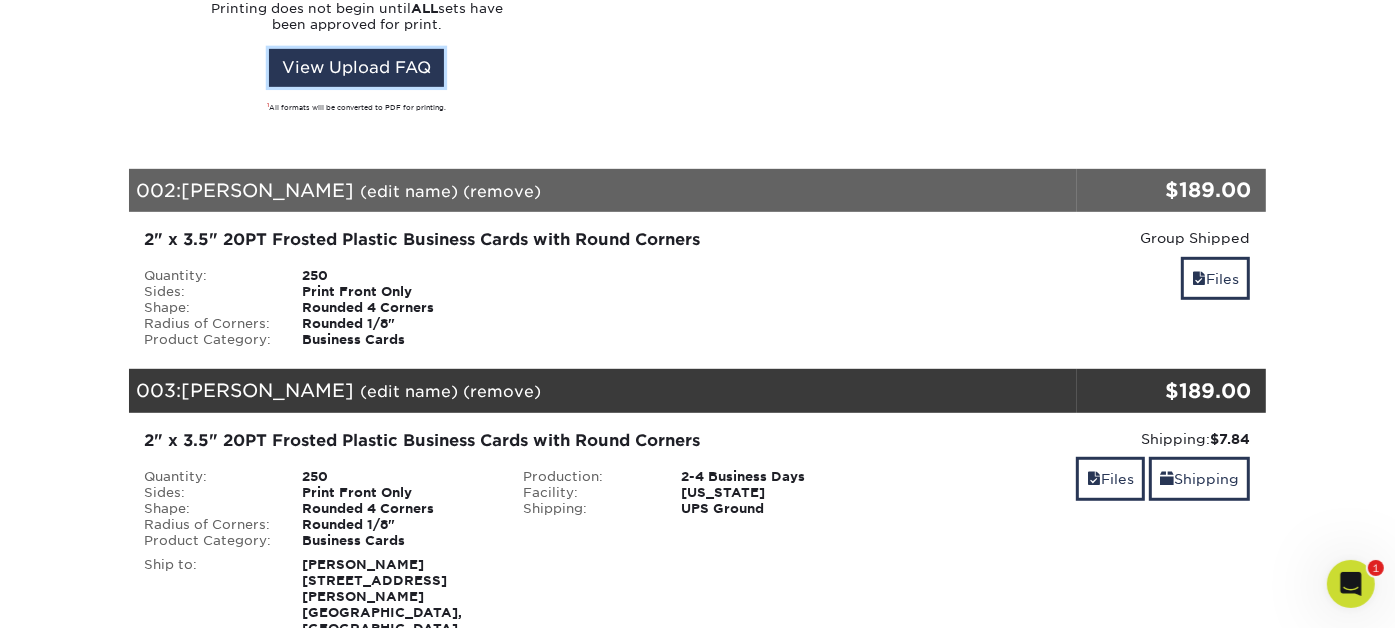 scroll, scrollTop: 870, scrollLeft: 0, axis: vertical 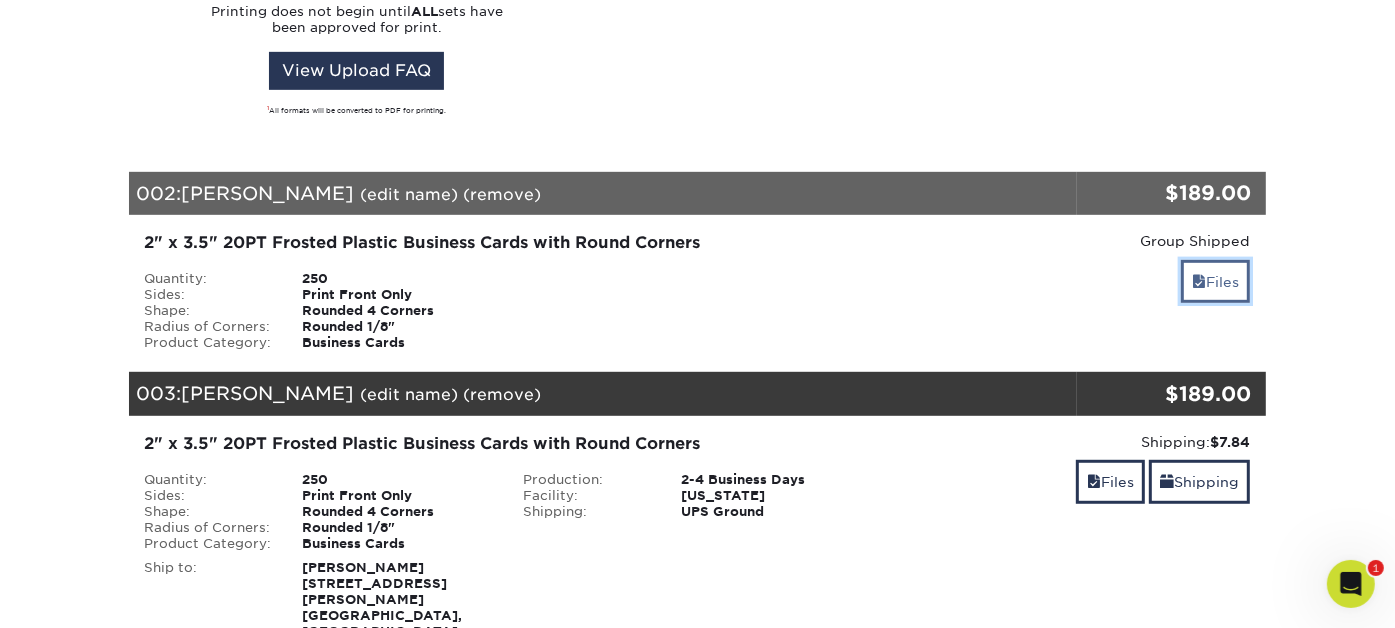 click on "Files" at bounding box center (1215, 281) 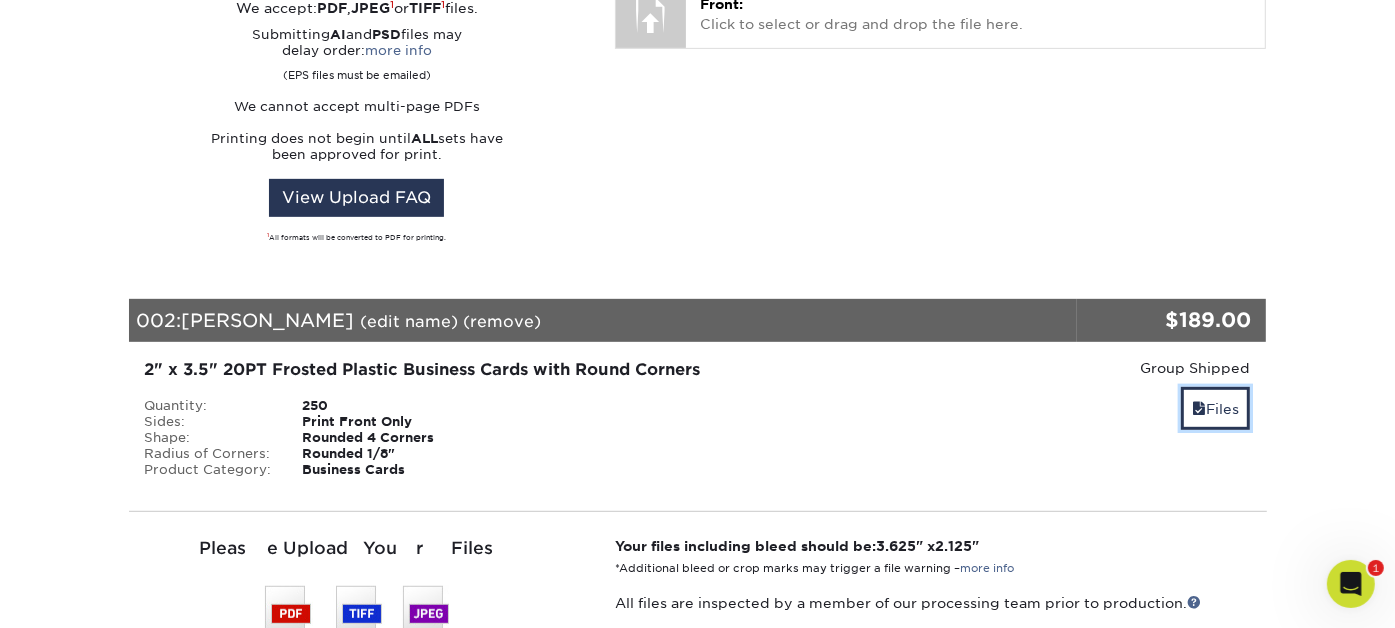 scroll, scrollTop: 744, scrollLeft: 0, axis: vertical 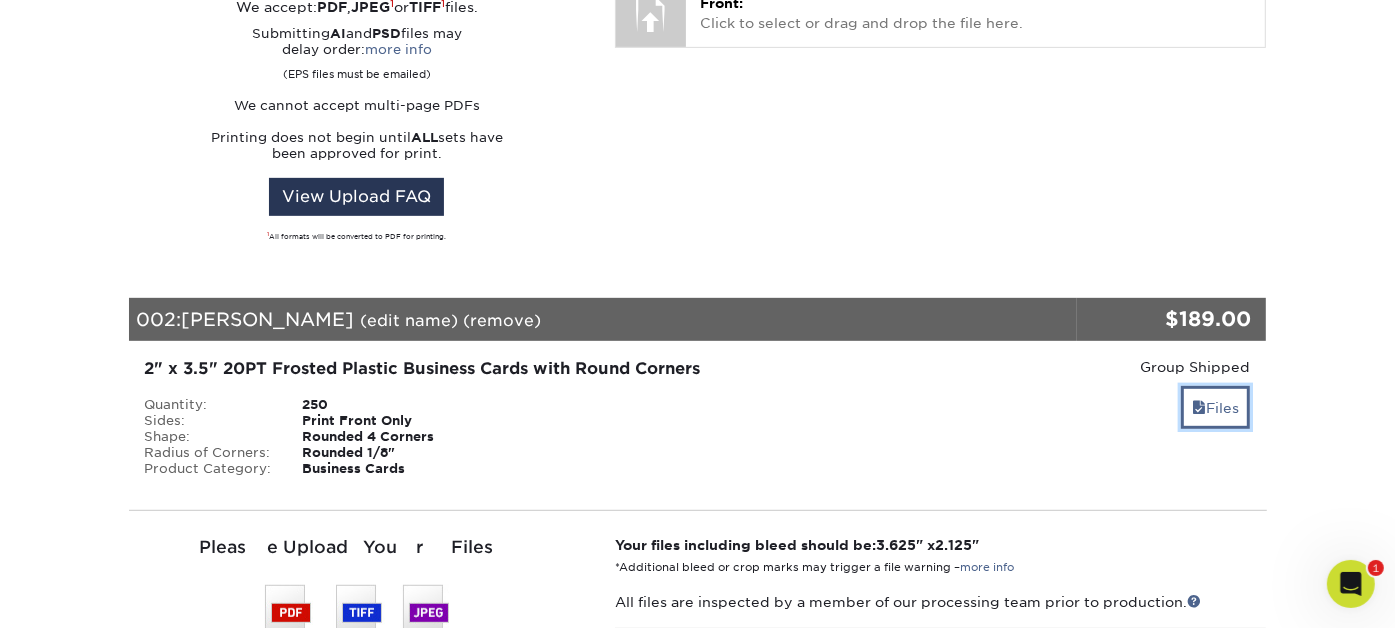 click on "Files" at bounding box center [1215, 407] 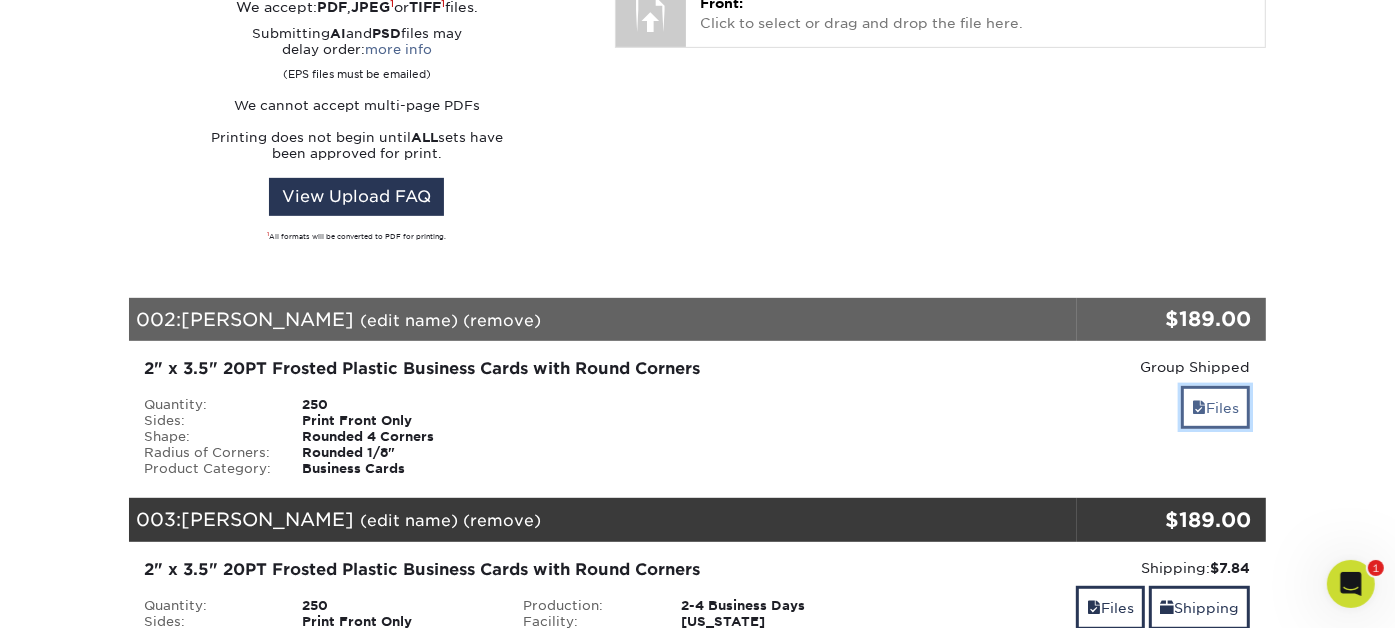 click on "Files" at bounding box center [1215, 407] 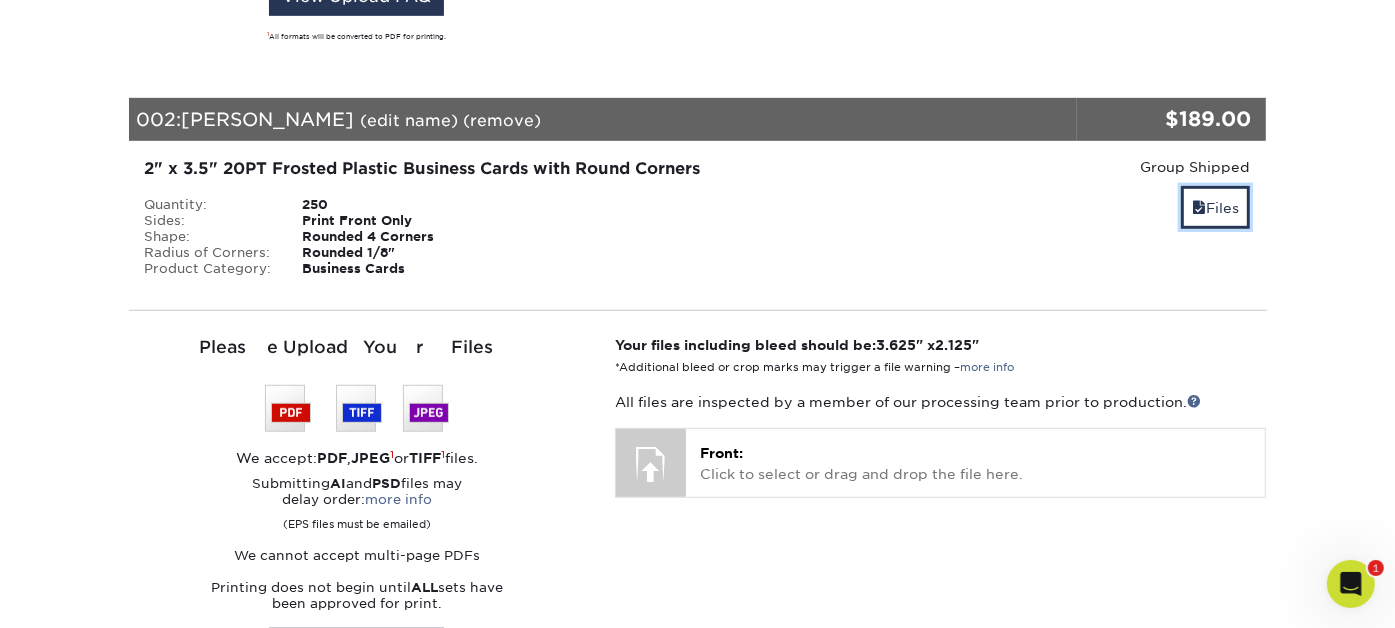 scroll, scrollTop: 946, scrollLeft: 0, axis: vertical 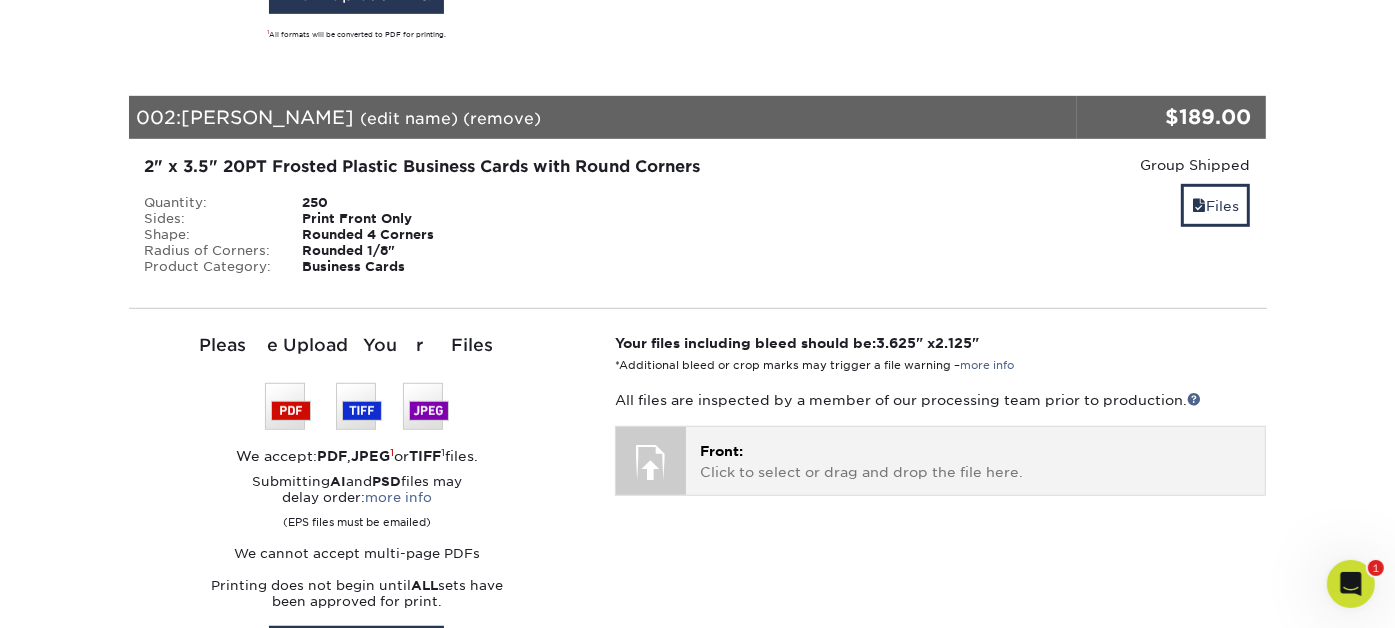 click at bounding box center [651, 462] 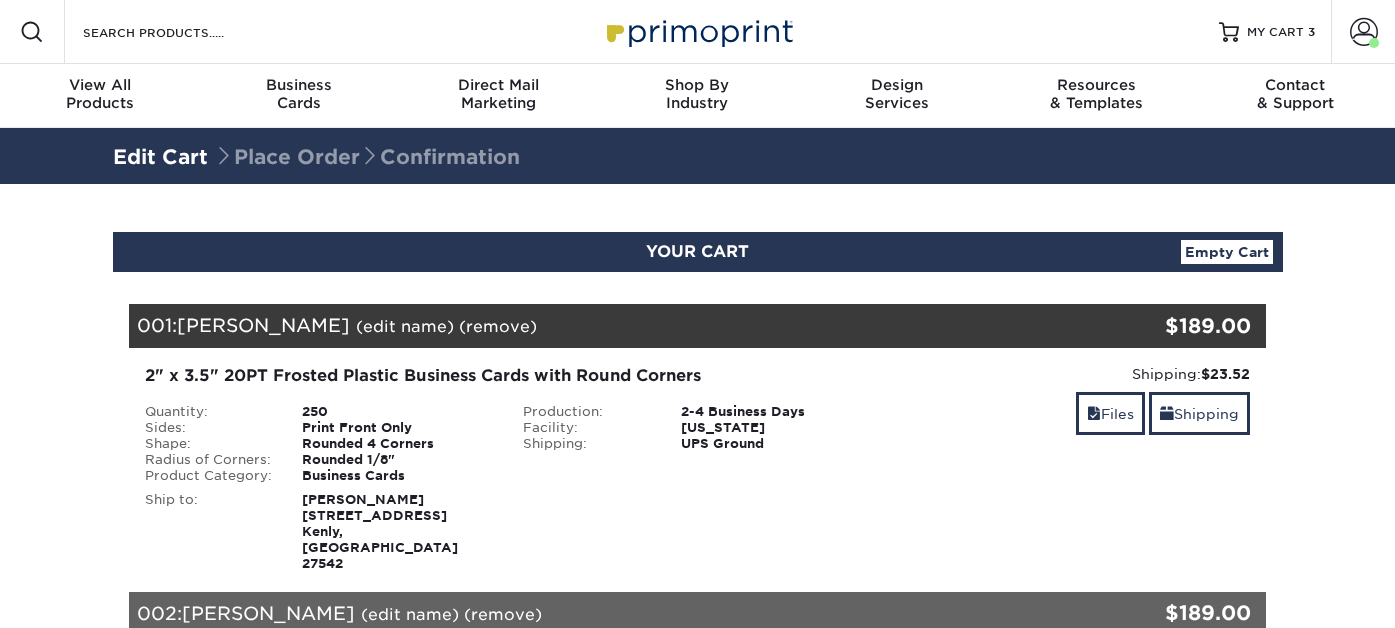 scroll, scrollTop: 219, scrollLeft: 0, axis: vertical 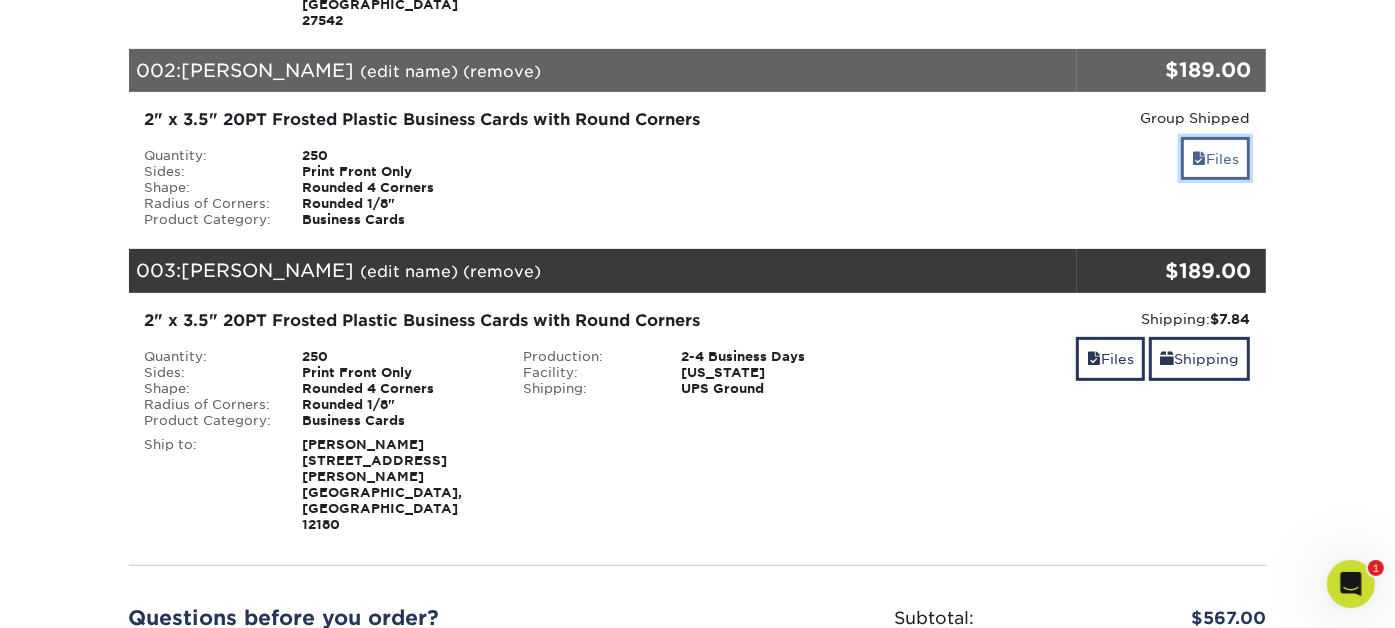 click on "Files" at bounding box center (1215, 158) 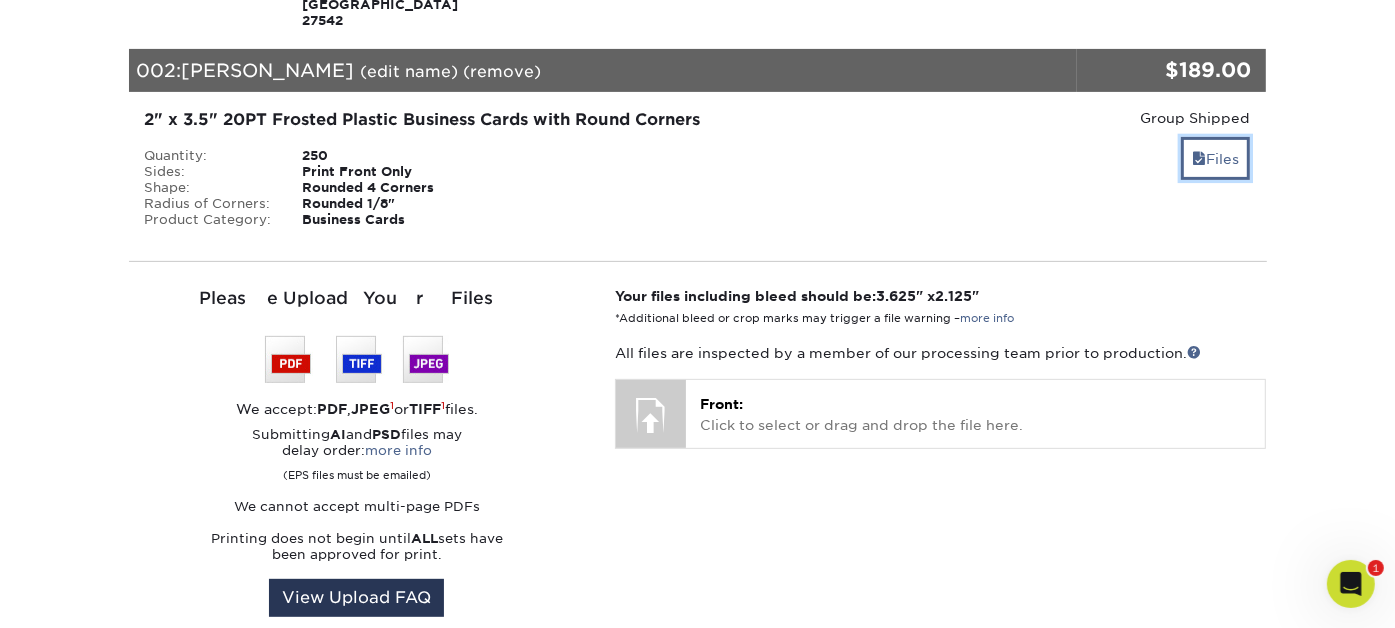click on "Files" at bounding box center (1215, 158) 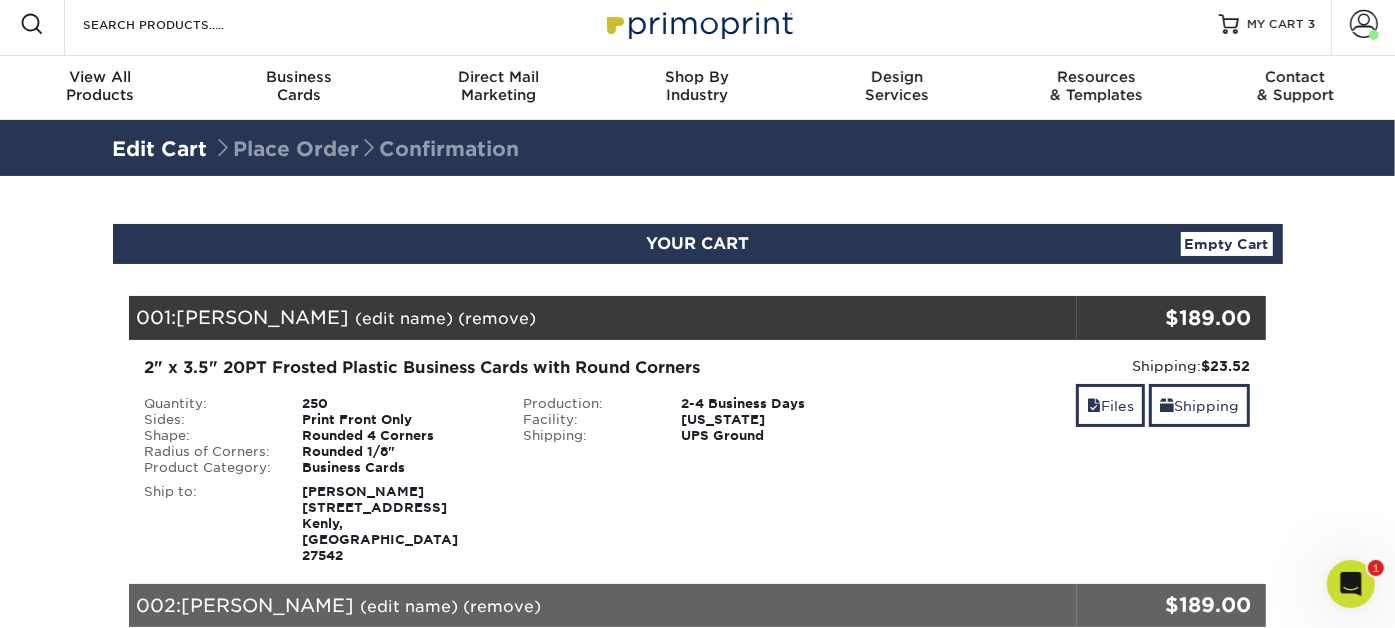 scroll, scrollTop: 0, scrollLeft: 0, axis: both 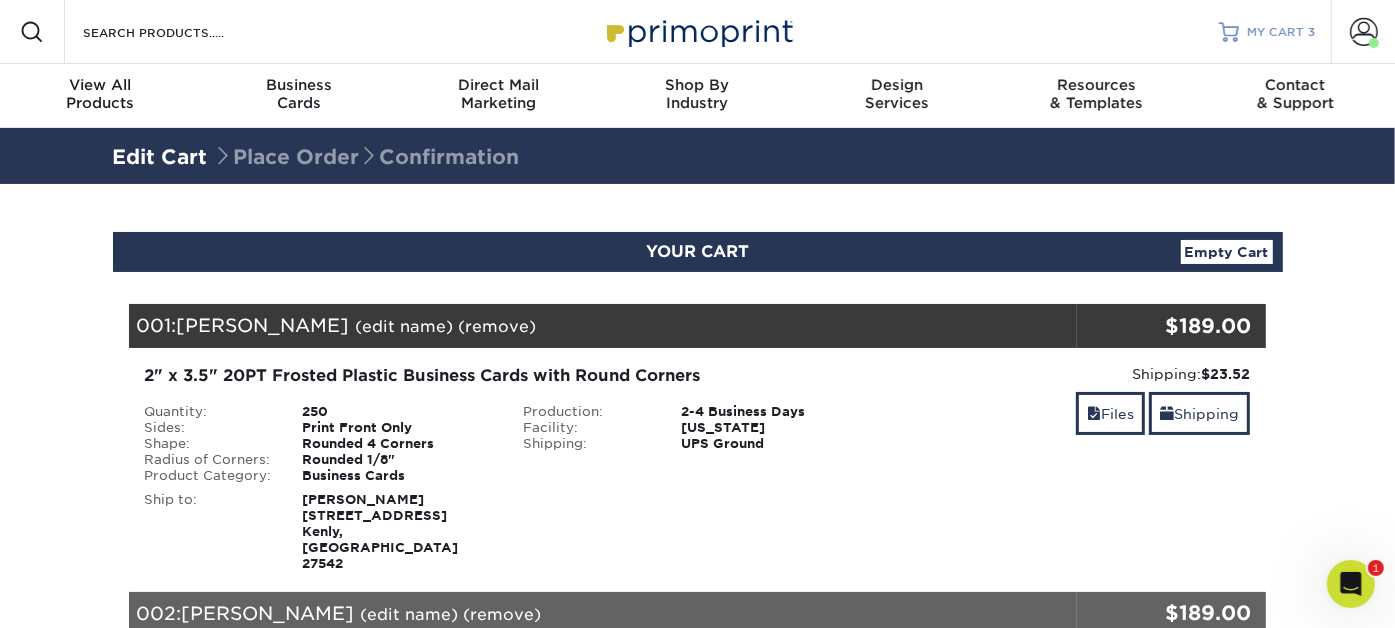 click on "MY CART" at bounding box center [1275, 32] 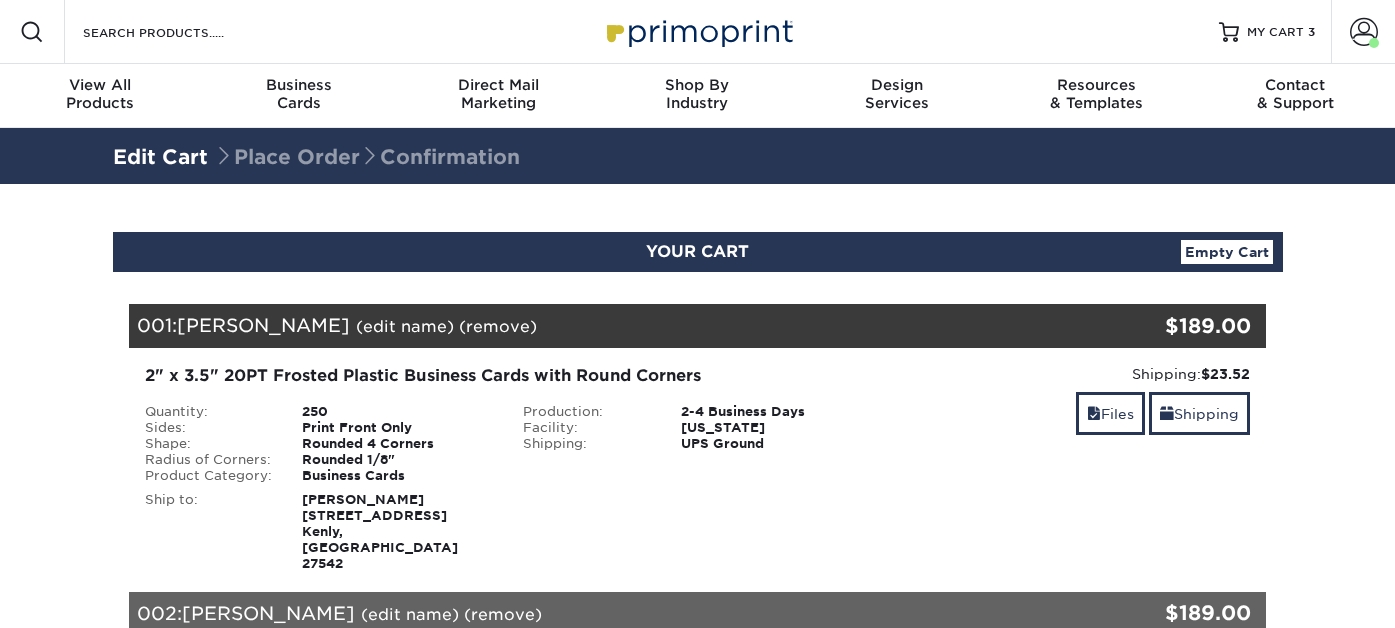 scroll, scrollTop: 0, scrollLeft: 0, axis: both 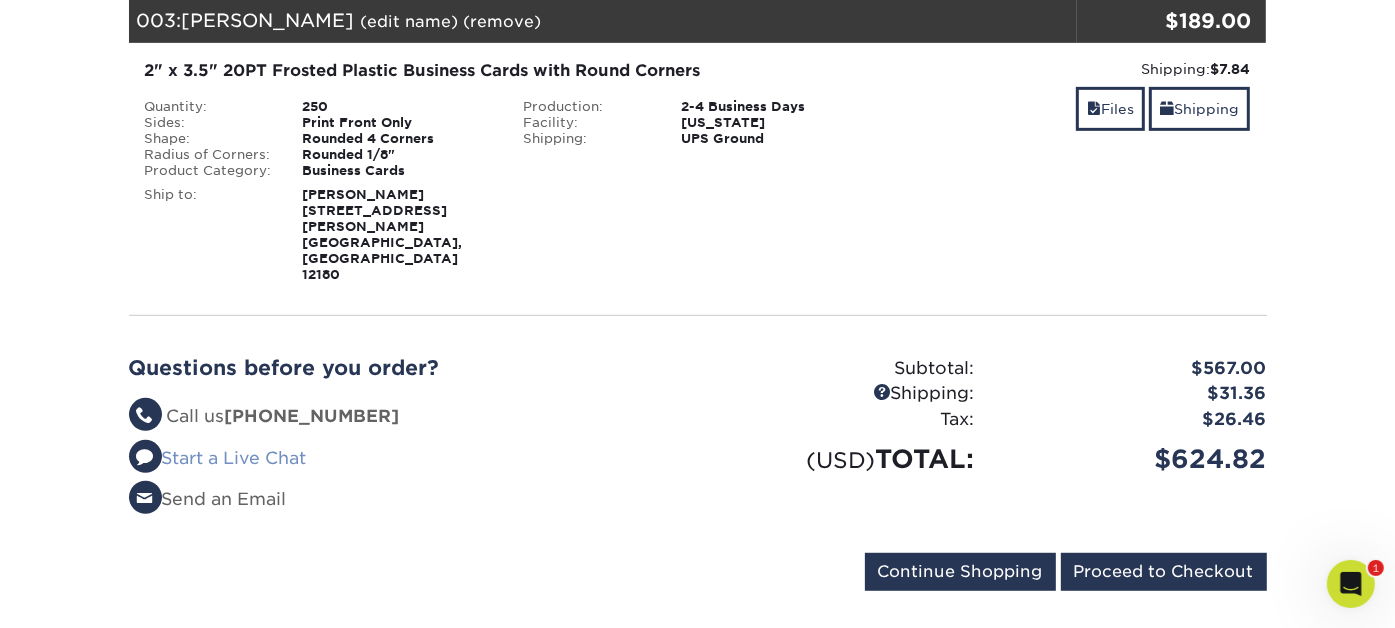 click on "Start a Live Chat" at bounding box center [218, 458] 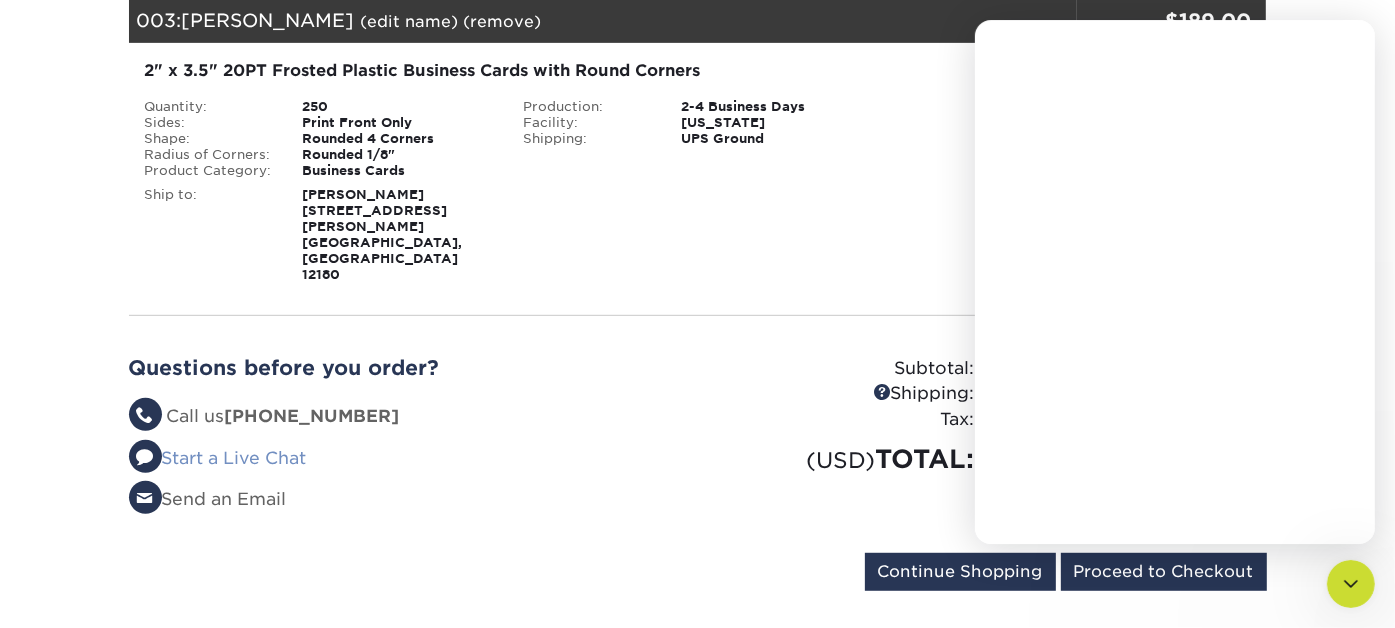 scroll, scrollTop: 0, scrollLeft: 0, axis: both 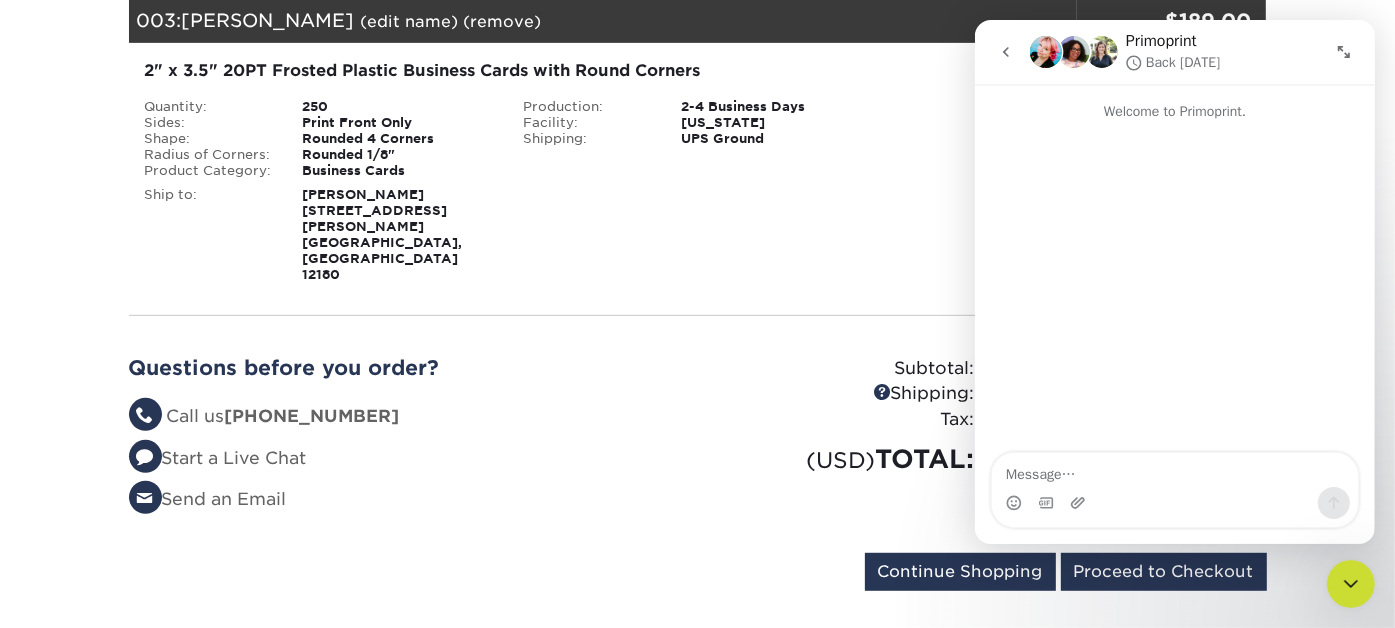 click 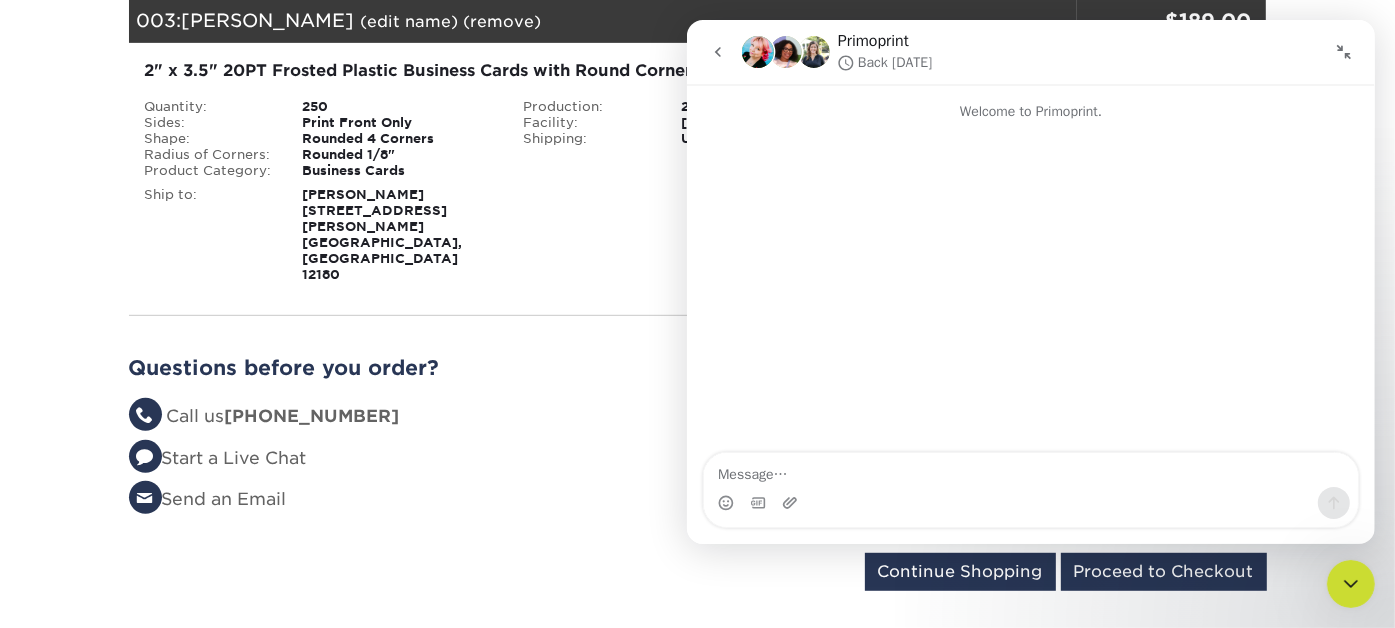 click 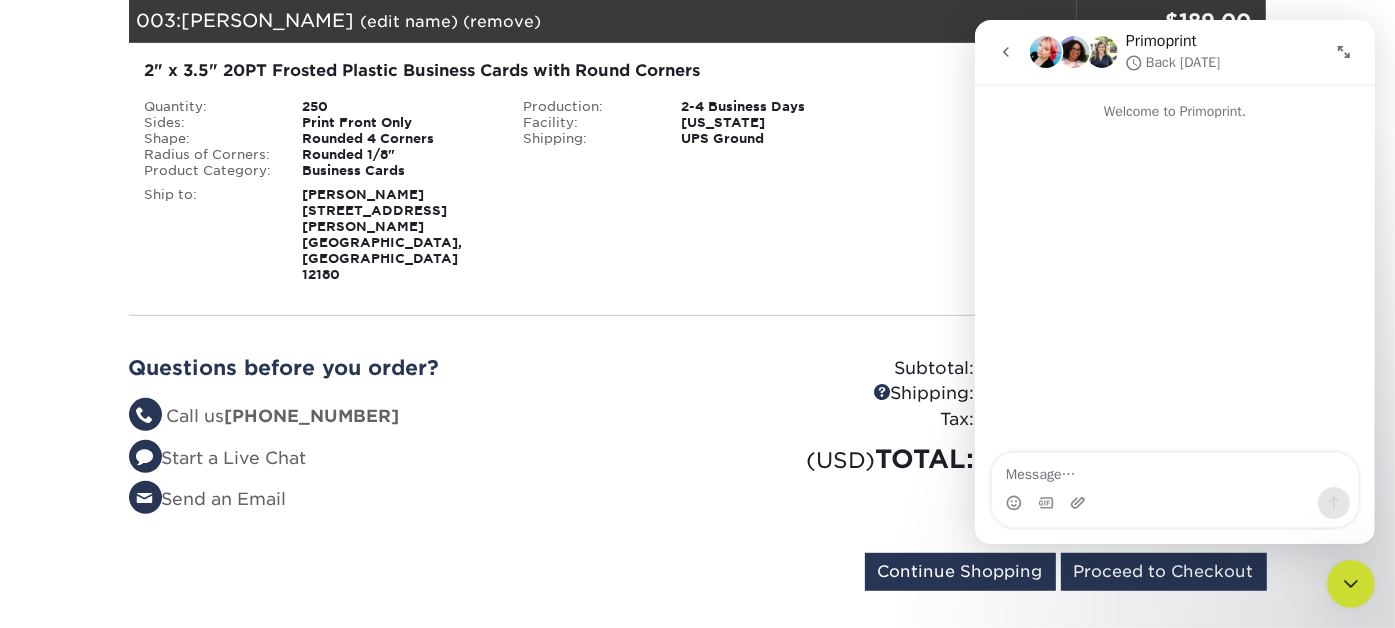 click 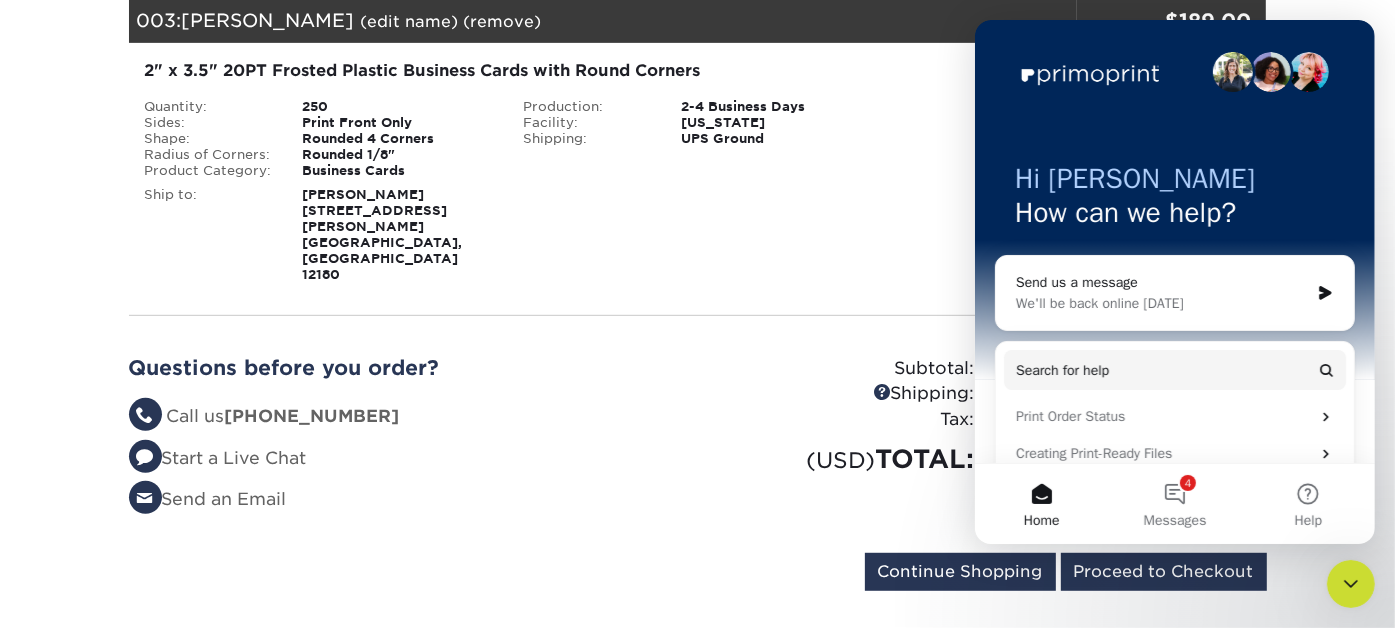 click on "Files
Shipping" at bounding box center (1076, 110) 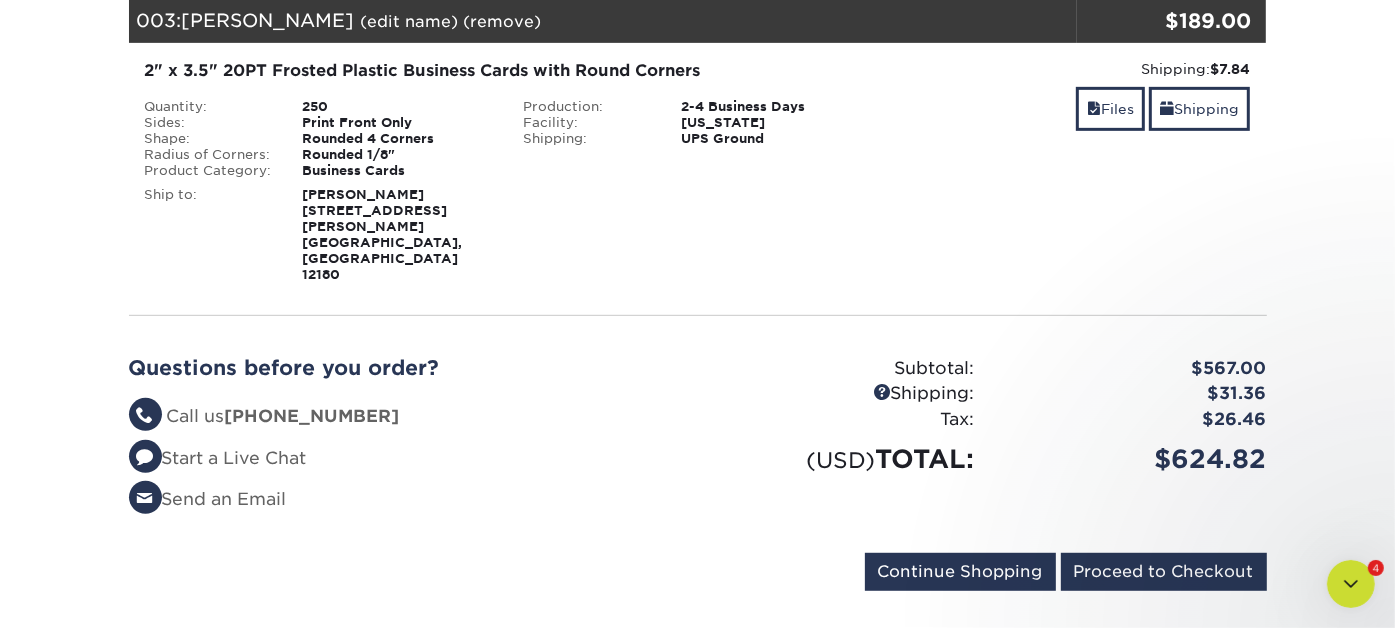 scroll, scrollTop: 0, scrollLeft: 0, axis: both 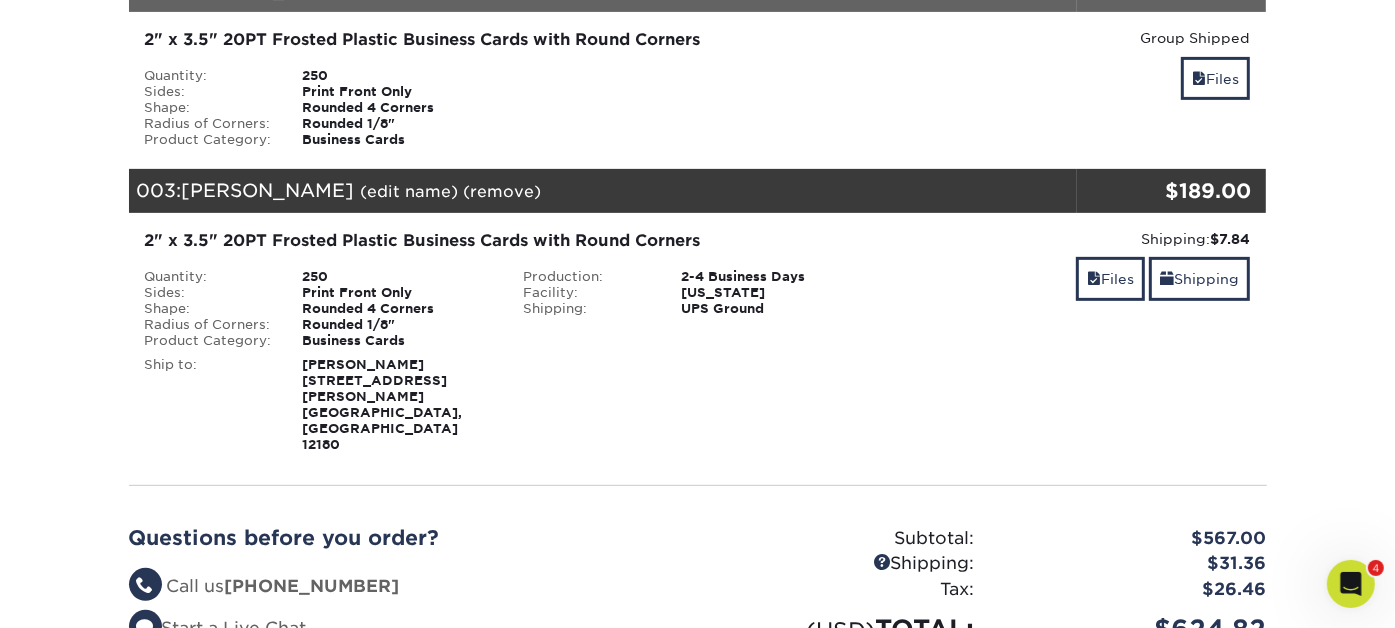 click on "Joe Blair" at bounding box center [268, 190] 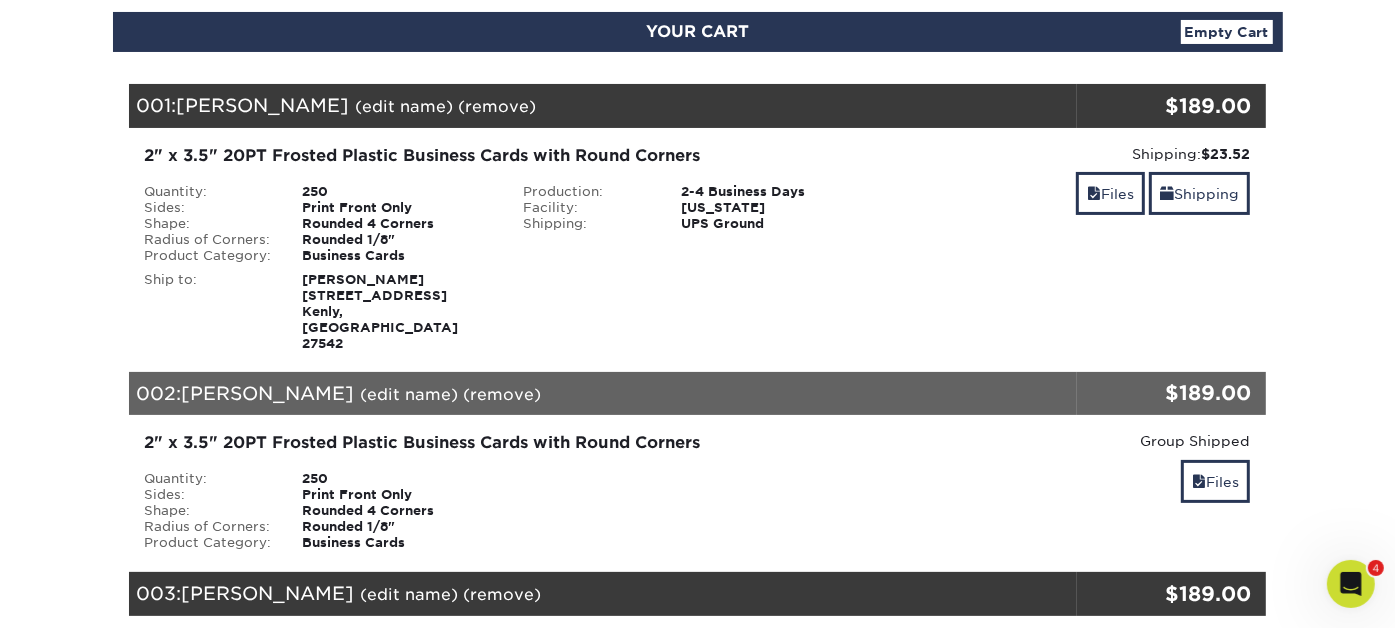 scroll, scrollTop: 220, scrollLeft: 0, axis: vertical 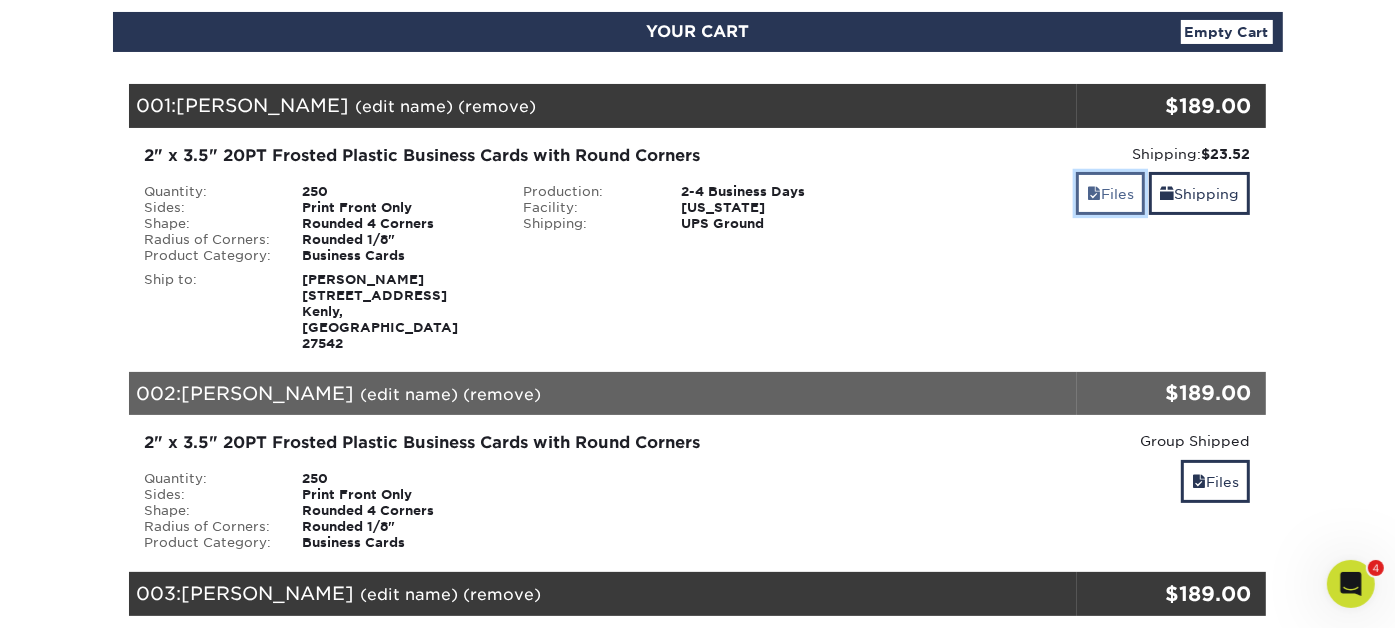 click on "Files" at bounding box center [1110, 193] 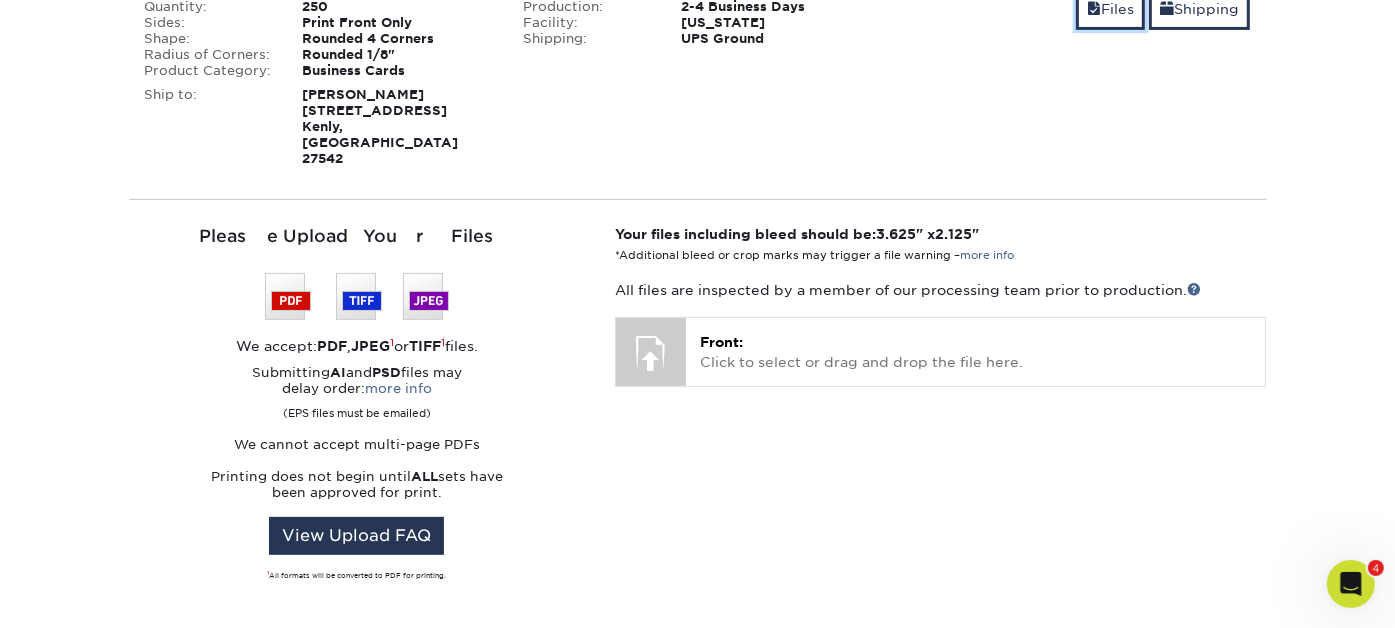 scroll, scrollTop: 201, scrollLeft: 0, axis: vertical 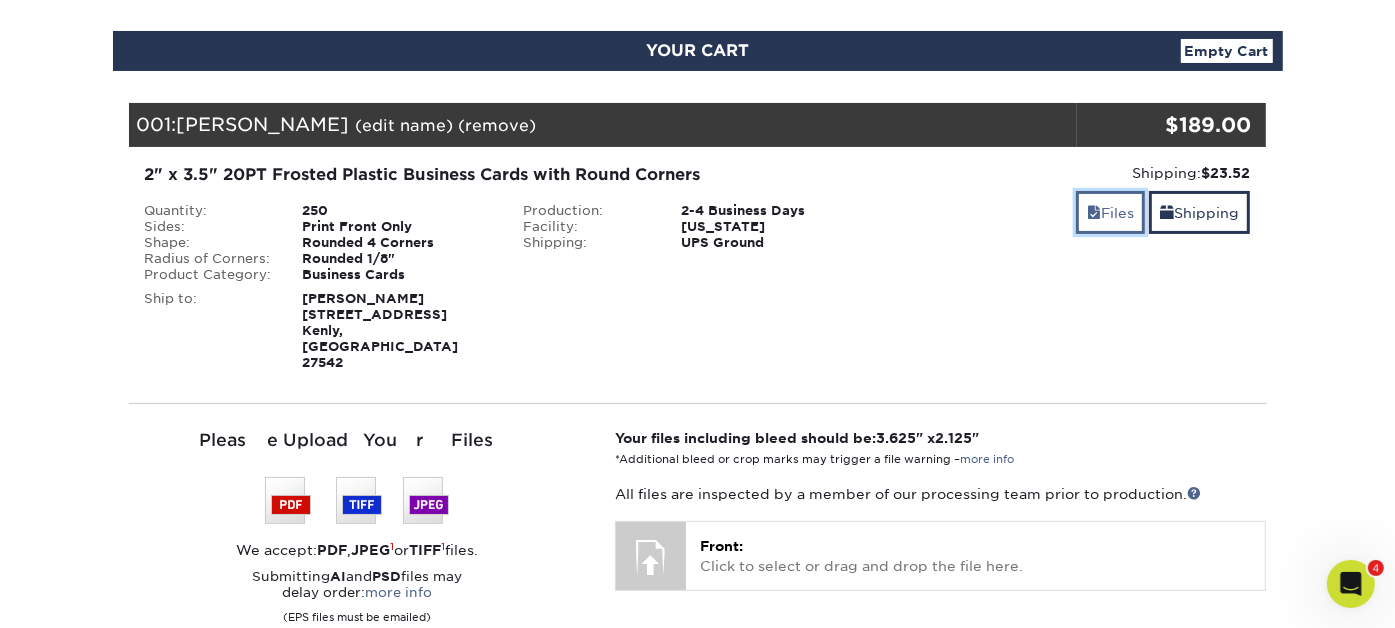 click on "Files" at bounding box center [1110, 212] 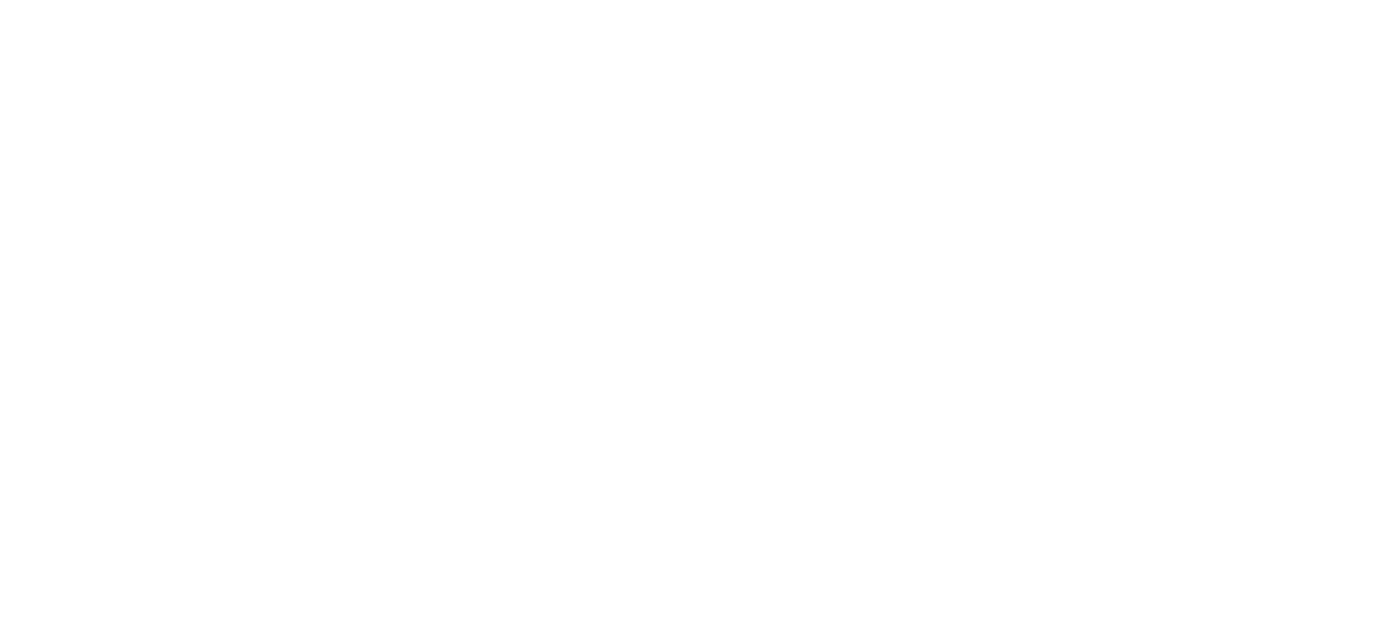 scroll, scrollTop: 0, scrollLeft: 0, axis: both 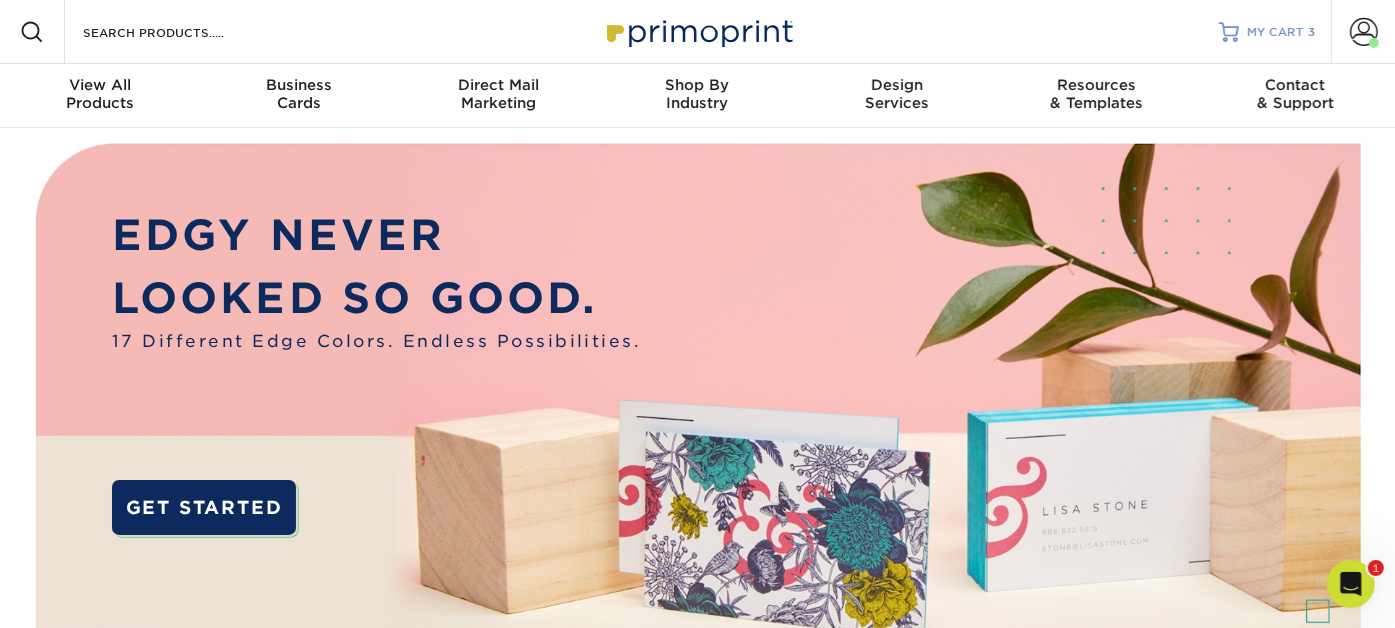 click on "MY CART" at bounding box center (1275, 32) 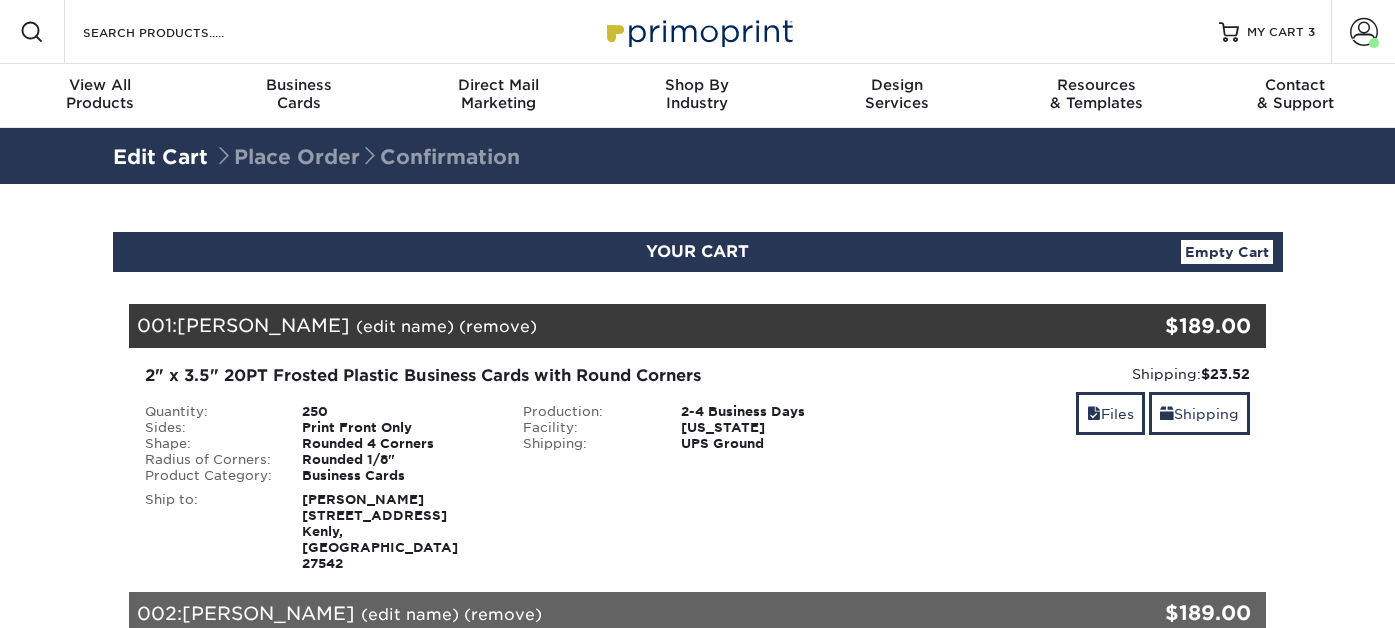 scroll, scrollTop: 0, scrollLeft: 0, axis: both 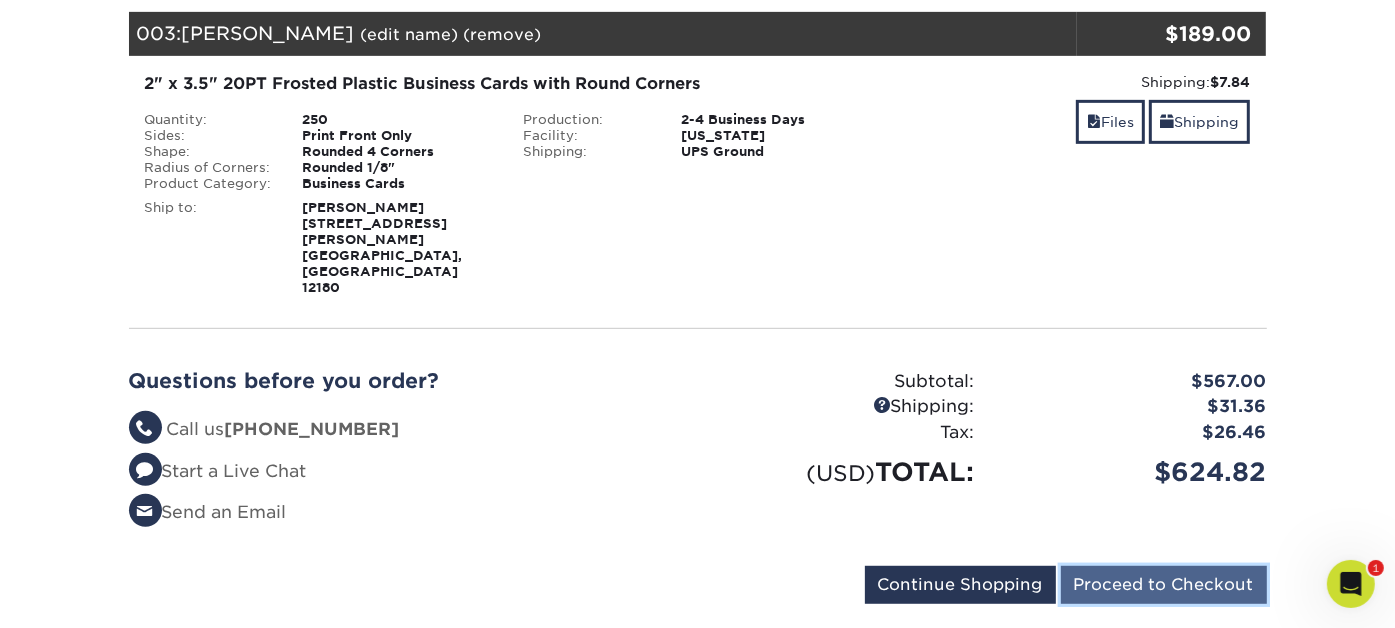 click on "Proceed to Checkout" at bounding box center [1164, 585] 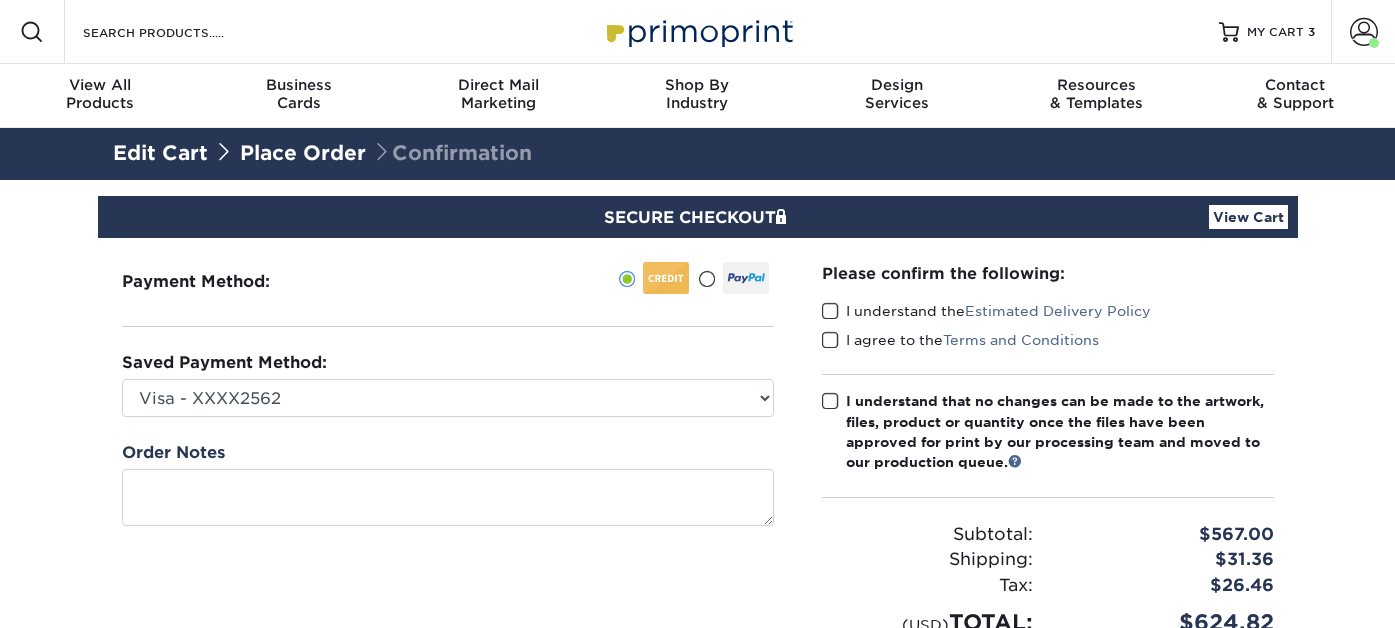 scroll, scrollTop: 0, scrollLeft: 0, axis: both 